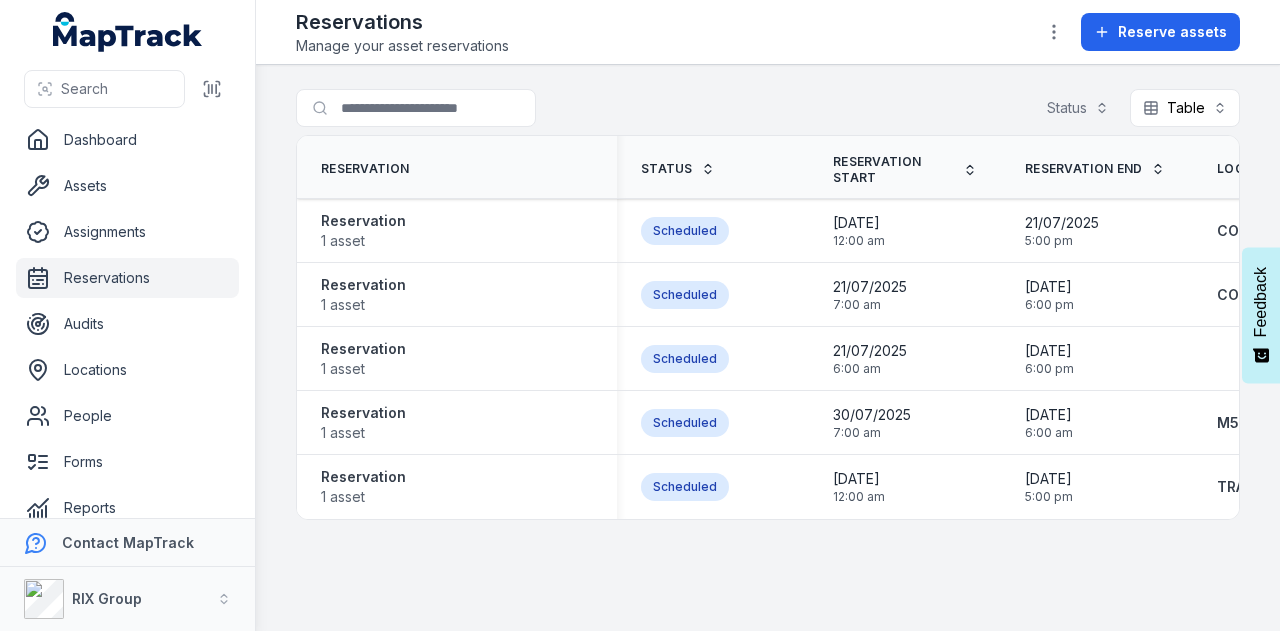 scroll, scrollTop: 0, scrollLeft: 0, axis: both 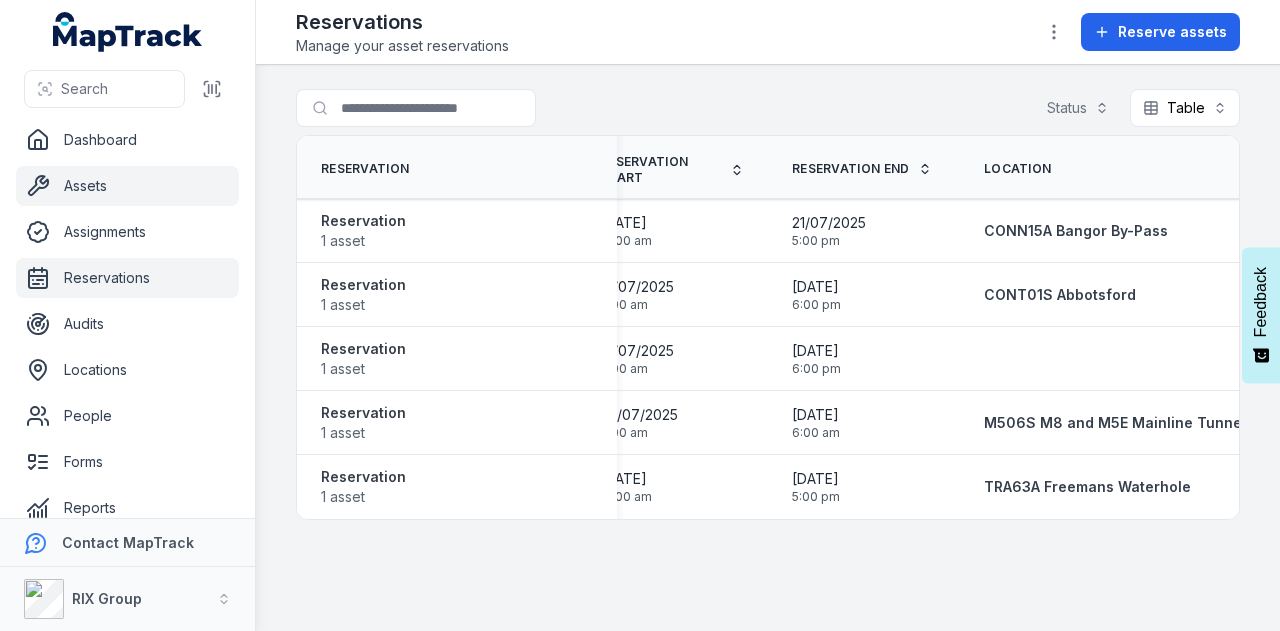 click on "Assets" at bounding box center [127, 186] 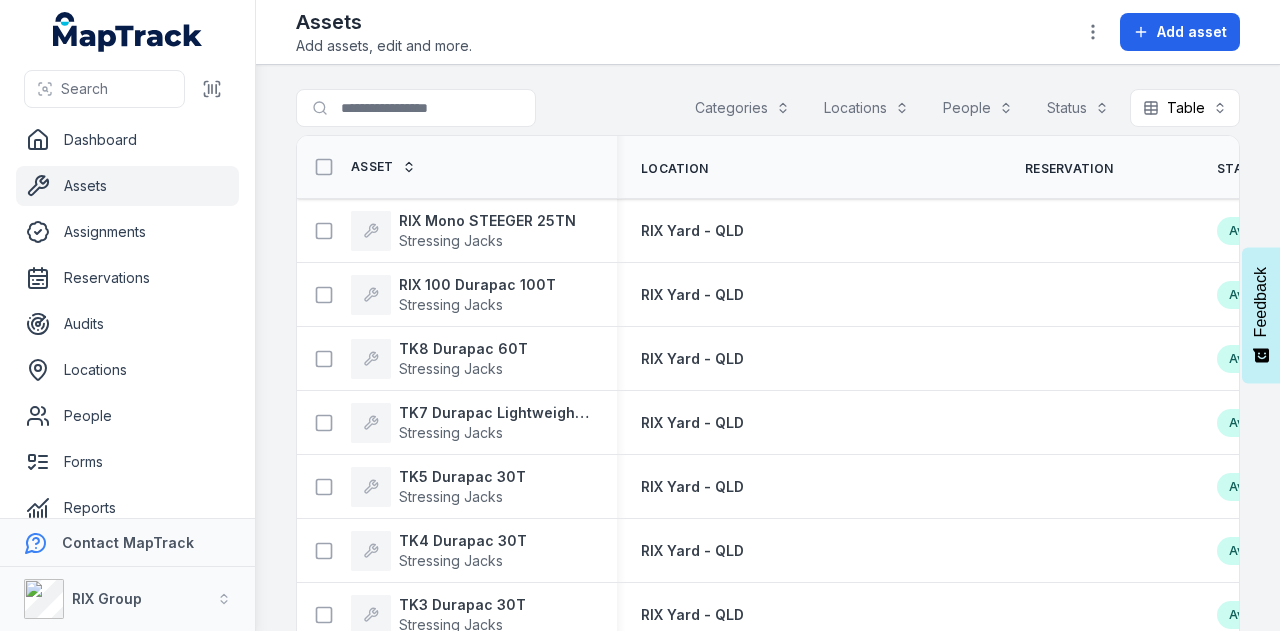 scroll, scrollTop: 0, scrollLeft: 0, axis: both 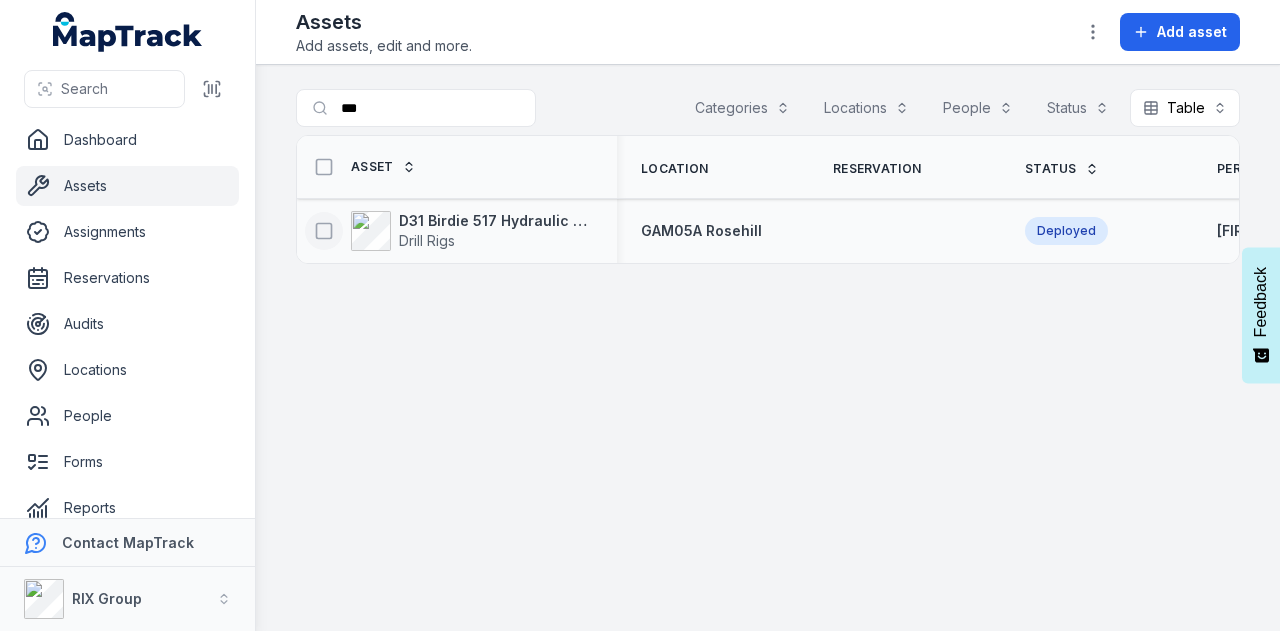 type on "***" 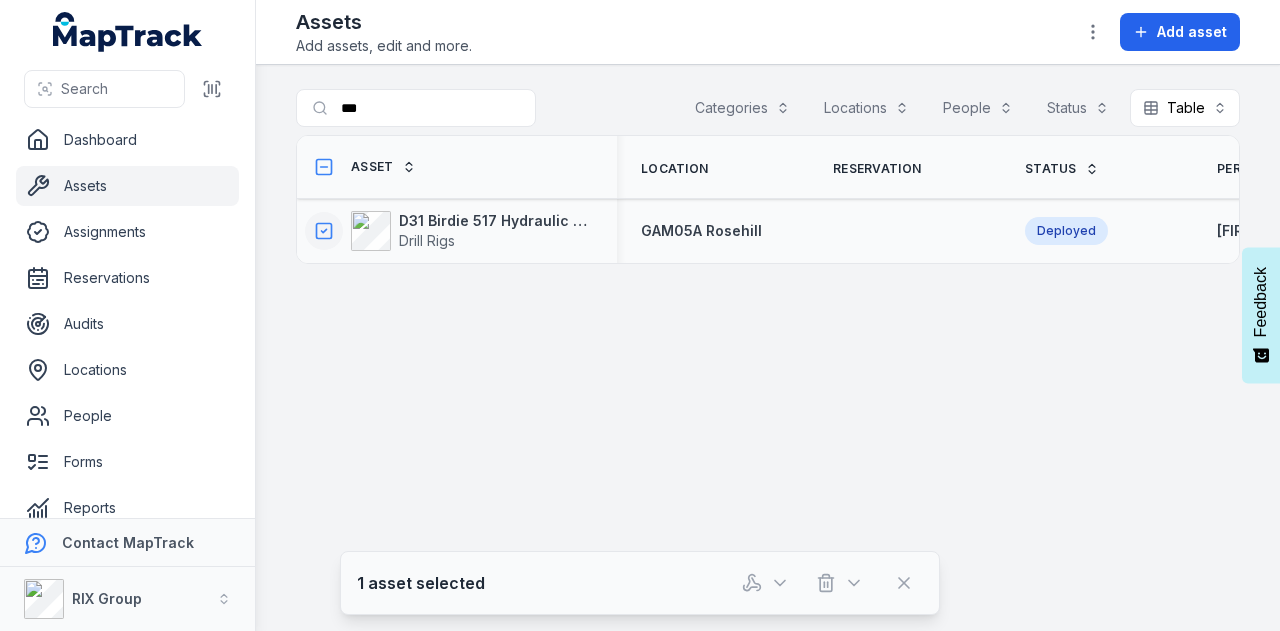 click 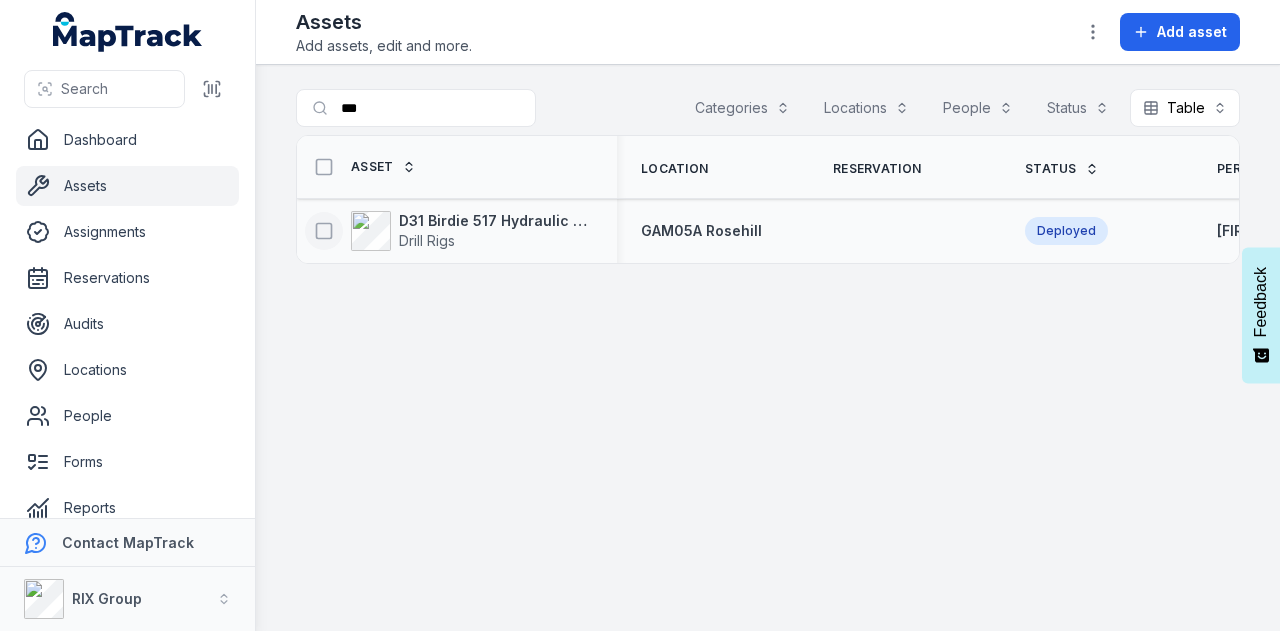 click 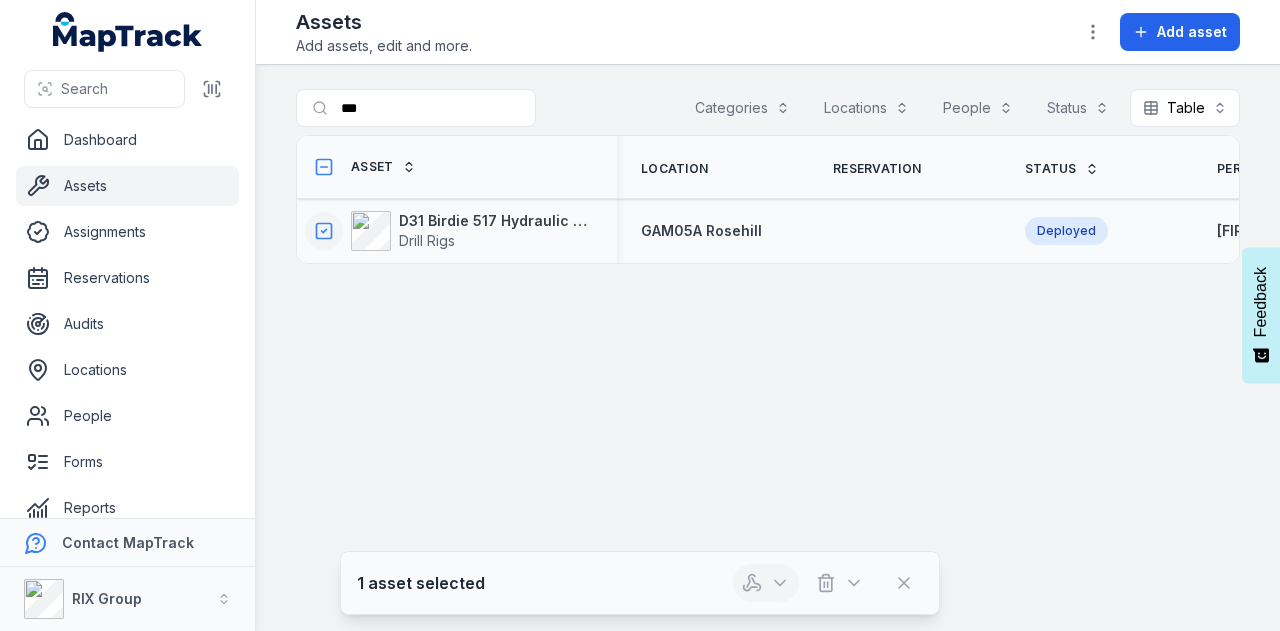 click at bounding box center [766, 583] 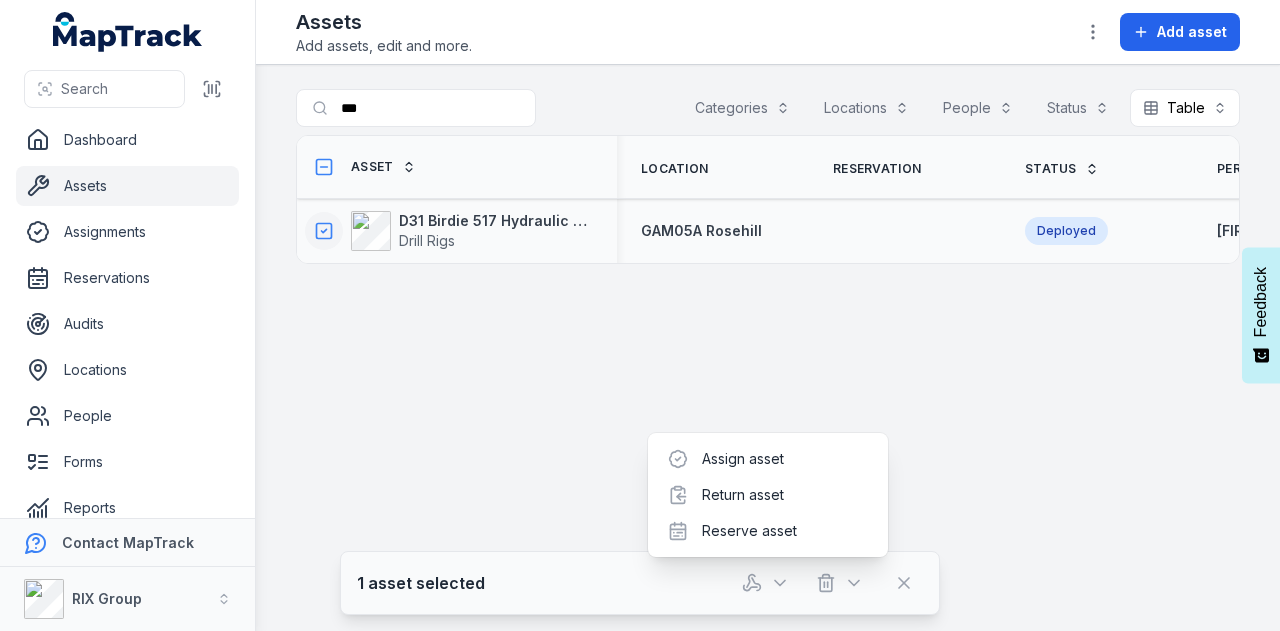 click on "Search for  assets *** Categories   Locations   People Status Table ***** Asset Location Reservation Status Person Tag Device ID D31 Birdie 517 Hydraulic Drill Rig Drill Rigs GAM05A Rosehill Deployed Salvatore Ariu 217-512-593 577770 1   asset   selected Loading..." at bounding box center [768, 348] 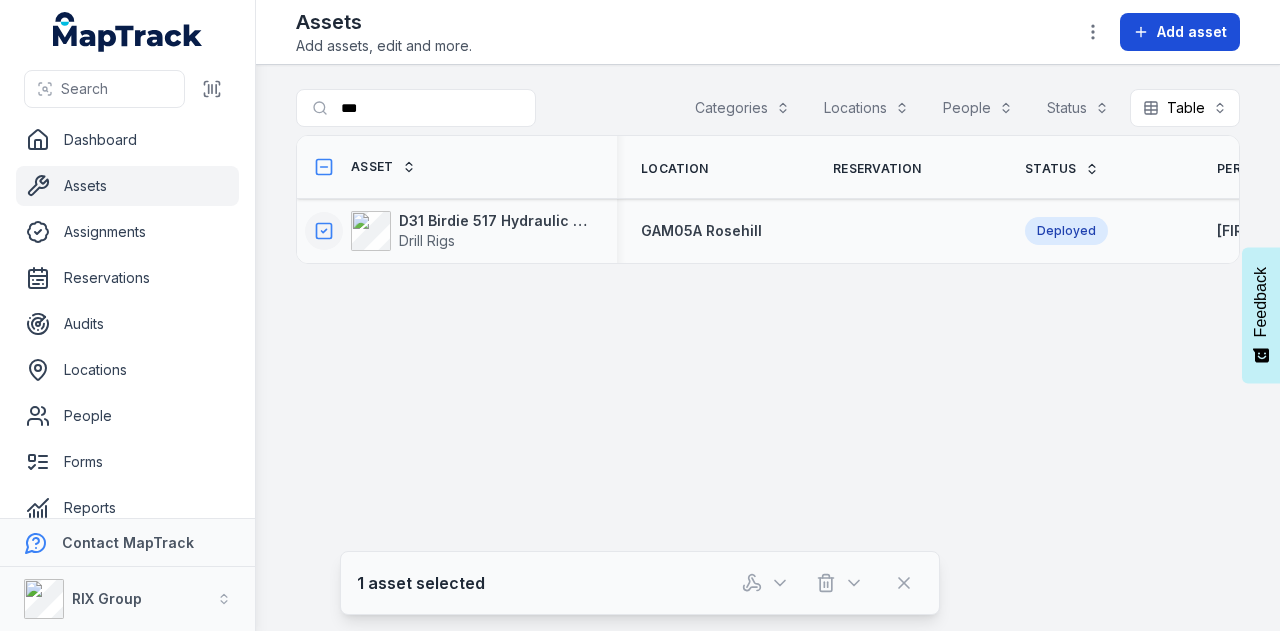 click on "Add asset" at bounding box center [1192, 32] 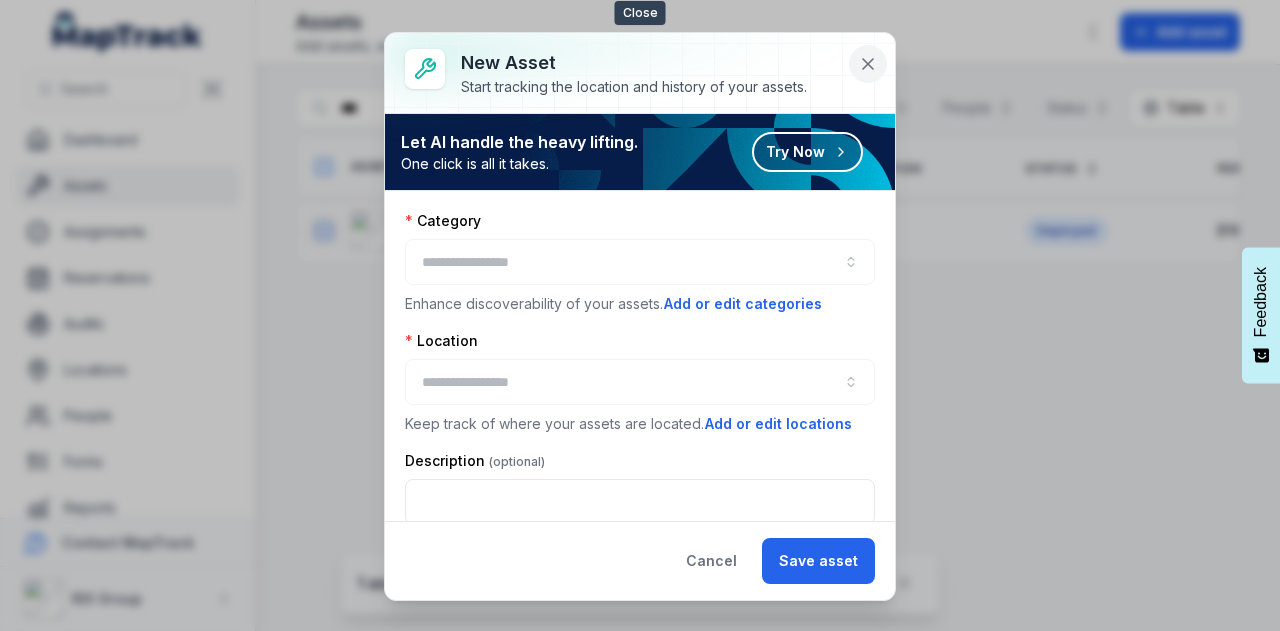 click 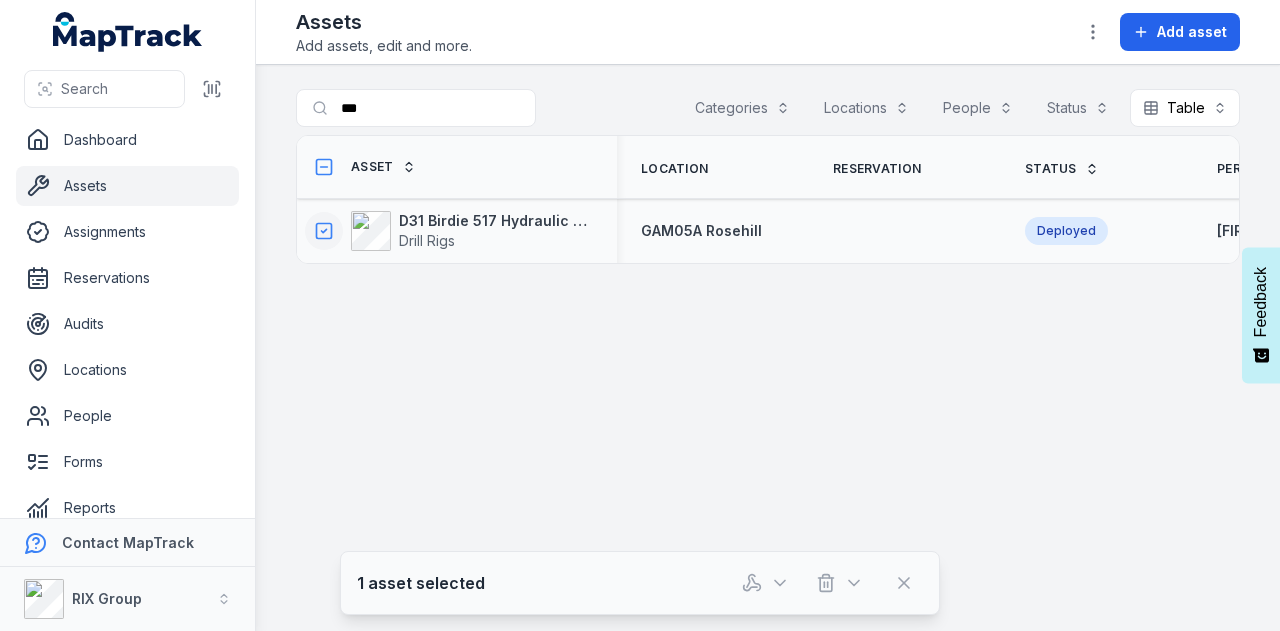 click on "Search for  assets *** Categories   Locations   People Status Table ***** Asset Location Reservation Status Person Tag Device ID D31 Birdie 517 Hydraulic Drill Rig Drill Rigs GAM05A Rosehill Deployed Salvatore Ariu 217-512-593 577770 1   asset   selected Loading..." at bounding box center [768, 348] 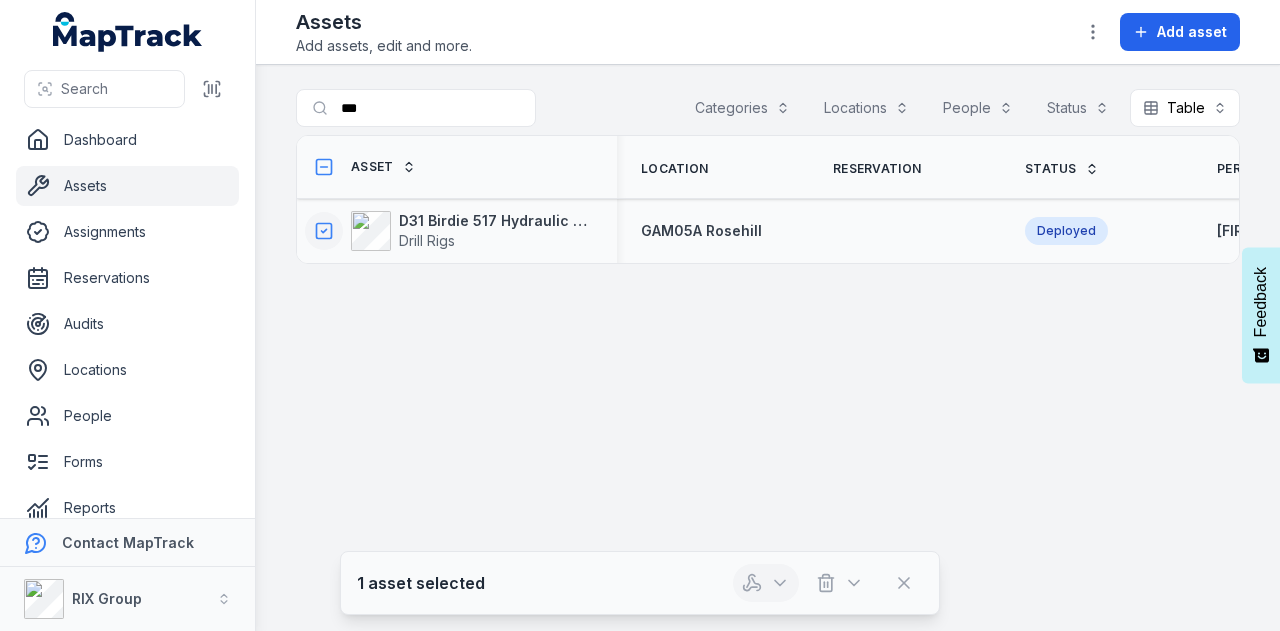click at bounding box center (766, 583) 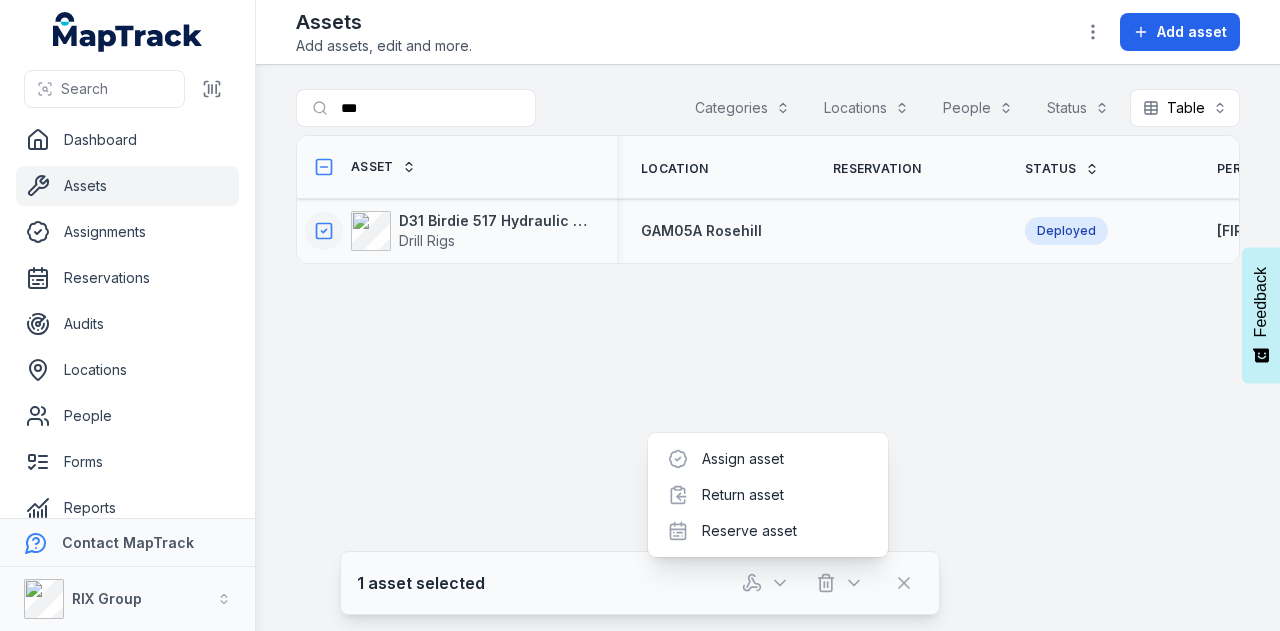 click on "Search for  assets *** Categories   Locations   People Status Table ***** Asset Location Reservation Status Person Tag Device ID D31 Birdie 517 Hydraulic Drill Rig Drill Rigs GAM05A Rosehill Deployed Salvatore Ariu 217-512-593 577770 1   asset   selected Loading..." at bounding box center (768, 348) 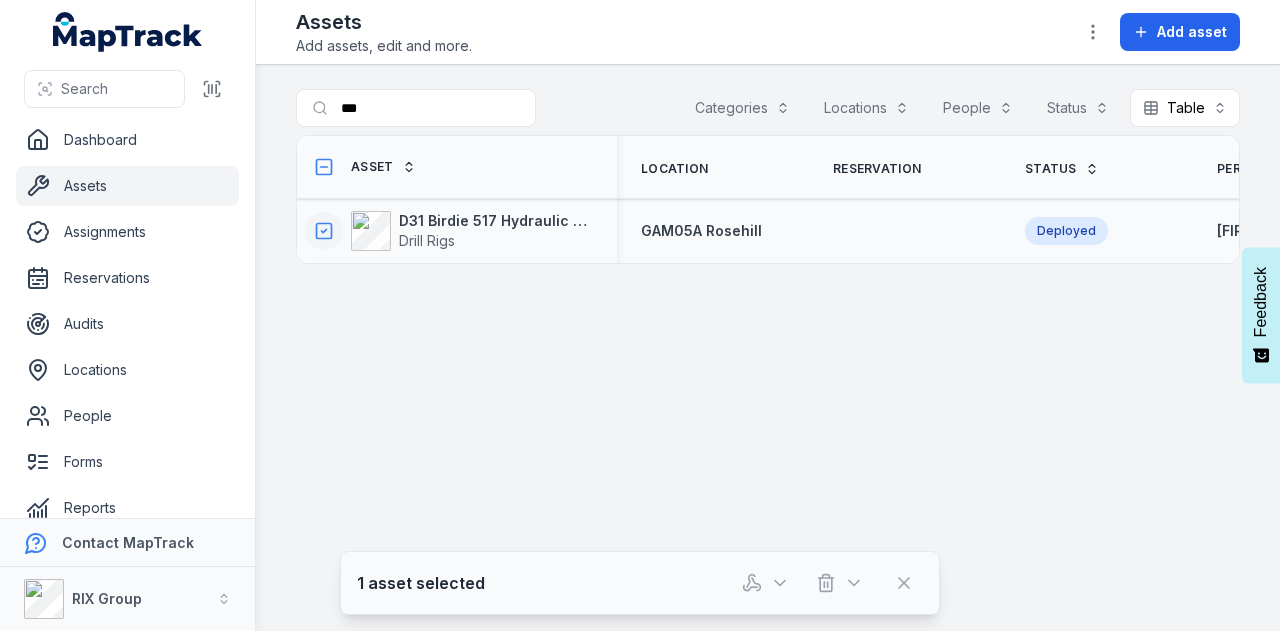 drag, startPoint x: 533, startPoint y: 205, endPoint x: 524, endPoint y: 218, distance: 15.811388 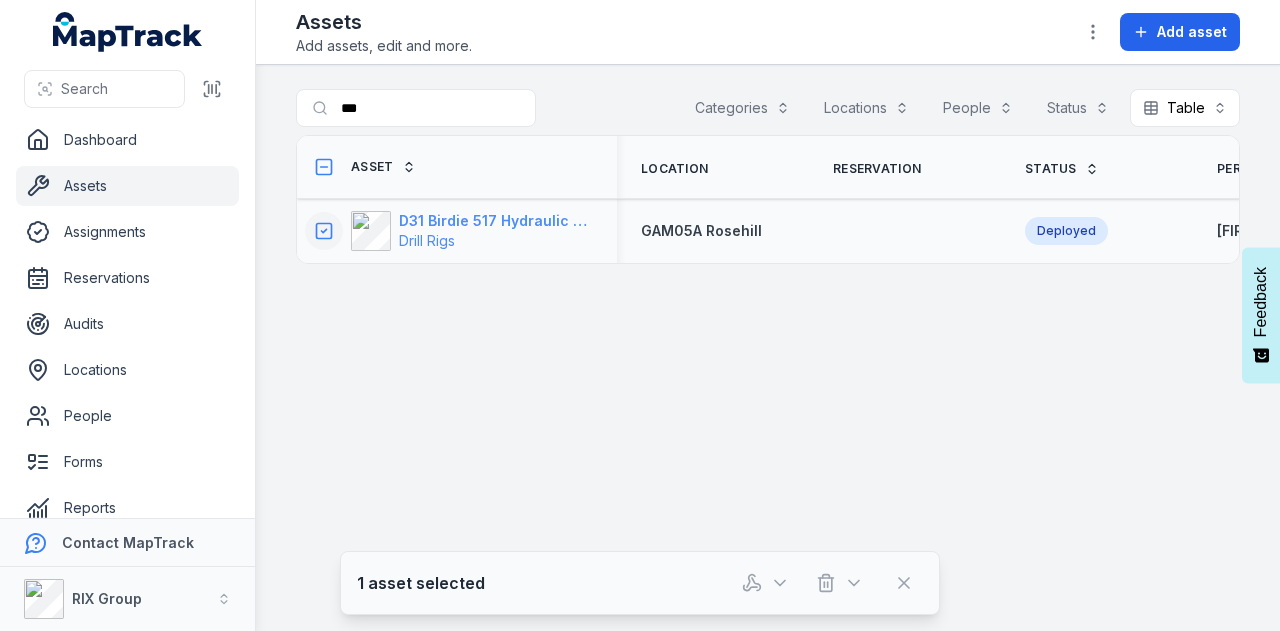 click on "D31 Birdie 517 Hydraulic Drill Rig Drill Rigs" at bounding box center [457, 231] 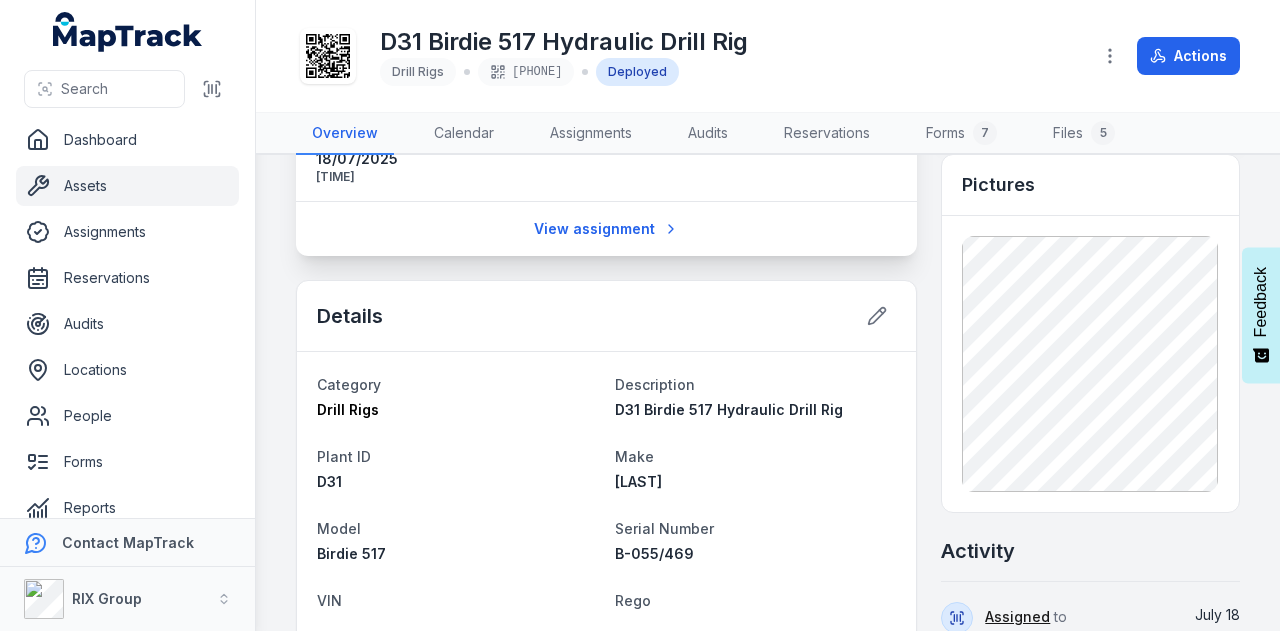 scroll, scrollTop: 0, scrollLeft: 0, axis: both 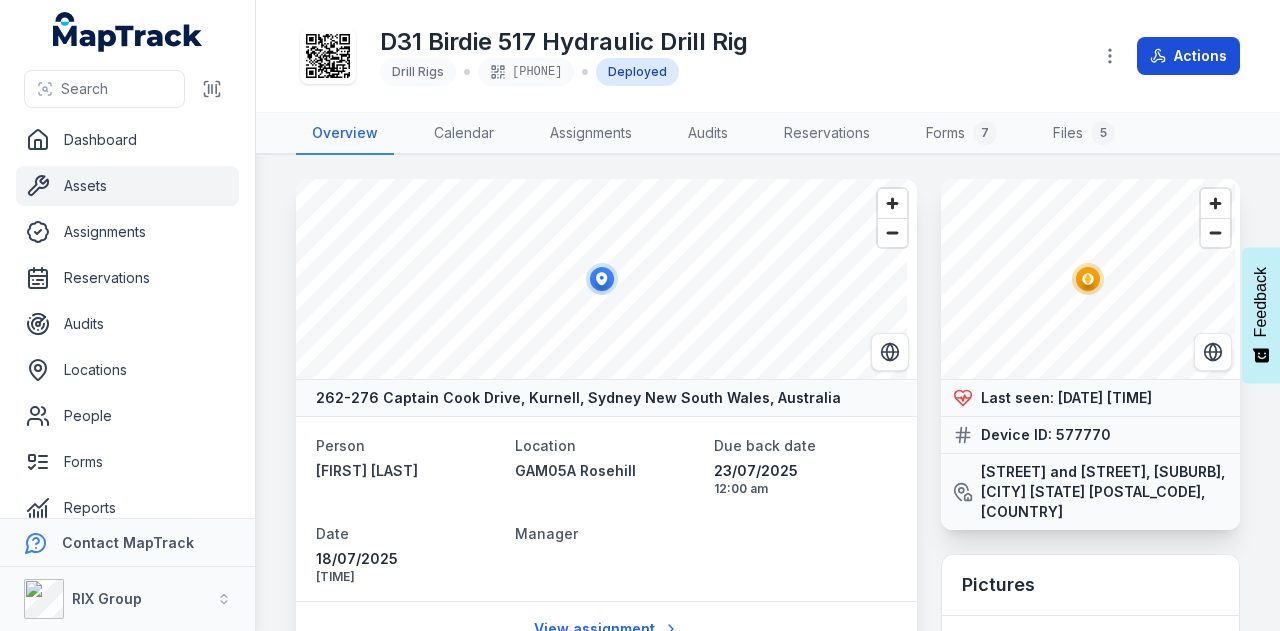 click on "Actions" at bounding box center (1188, 56) 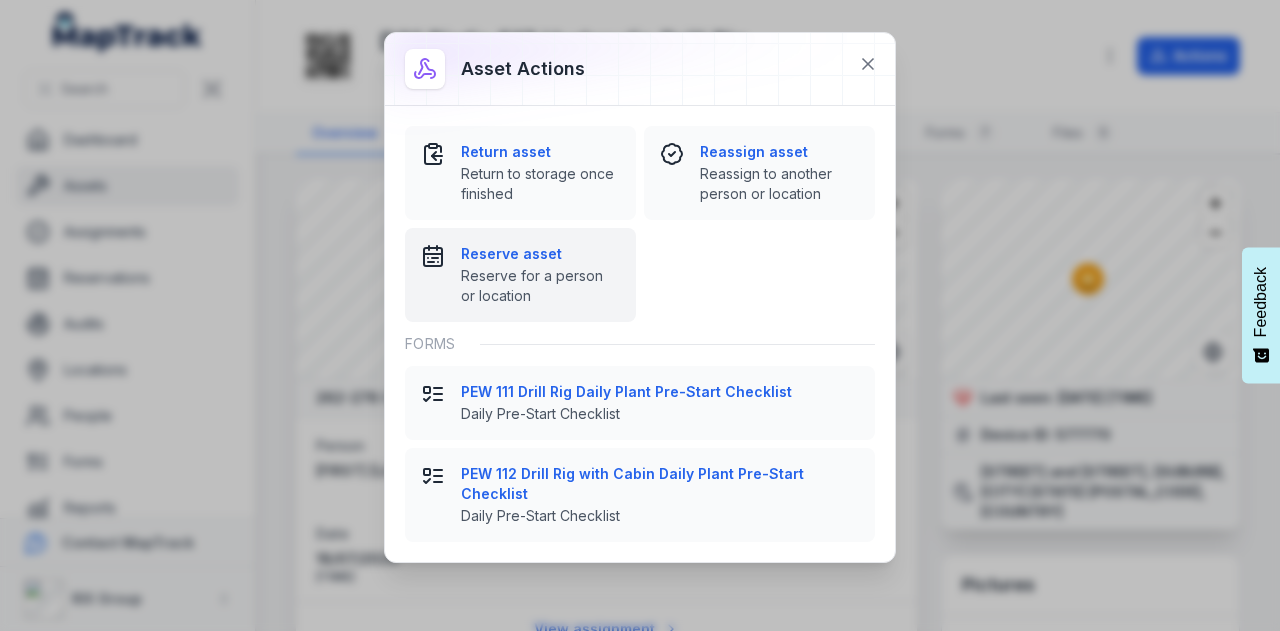 click on "Reserve asset" at bounding box center [540, 254] 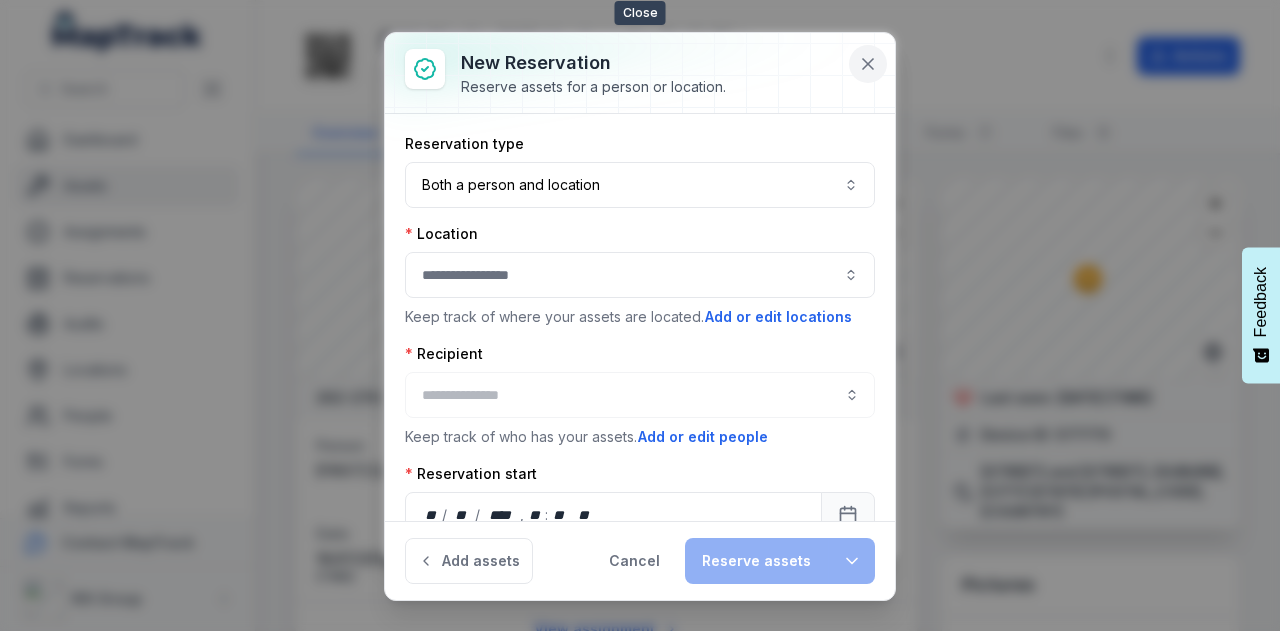 click 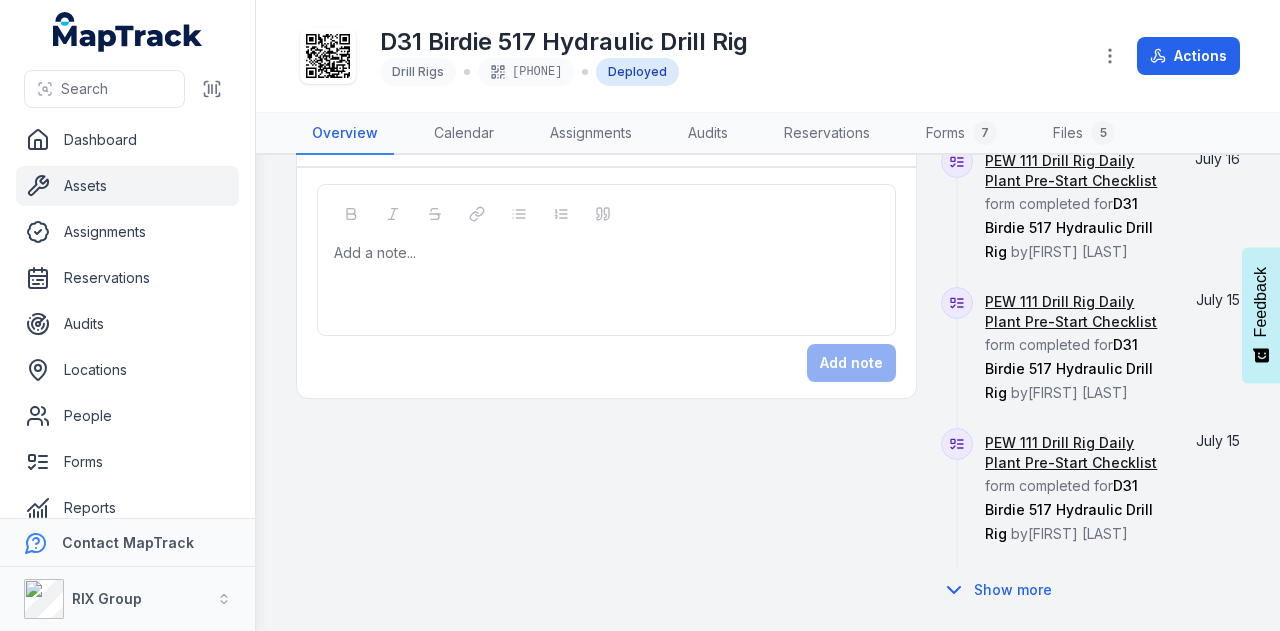scroll, scrollTop: 1119, scrollLeft: 0, axis: vertical 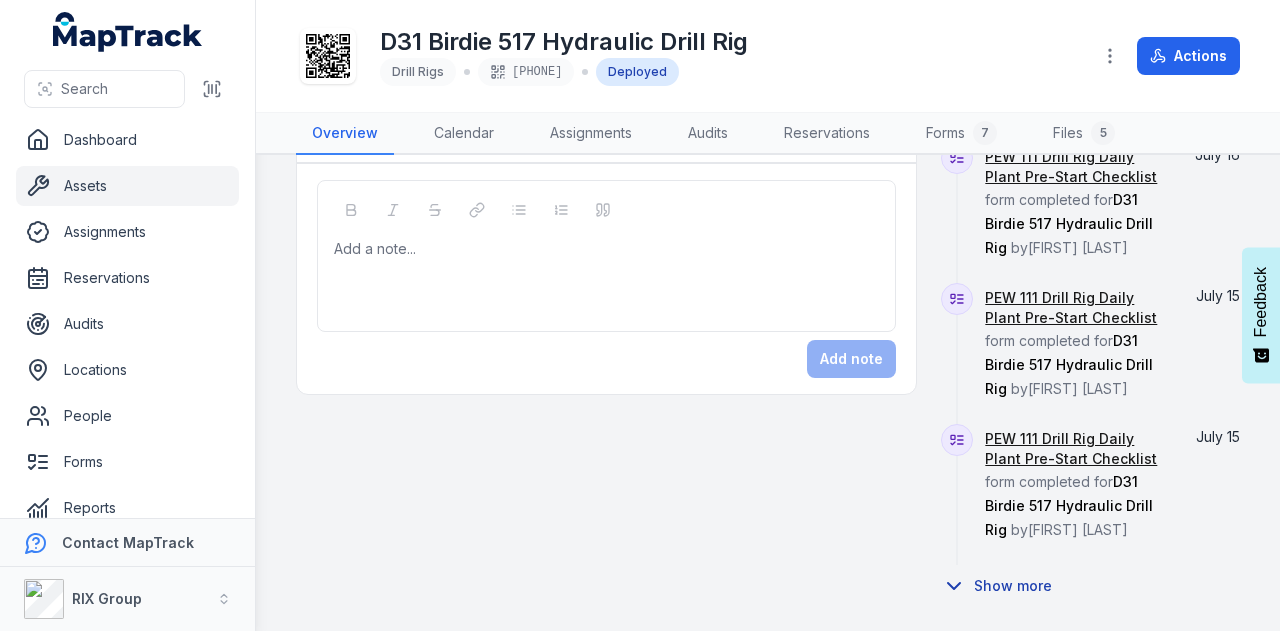 click on "Show more" at bounding box center (1003, 586) 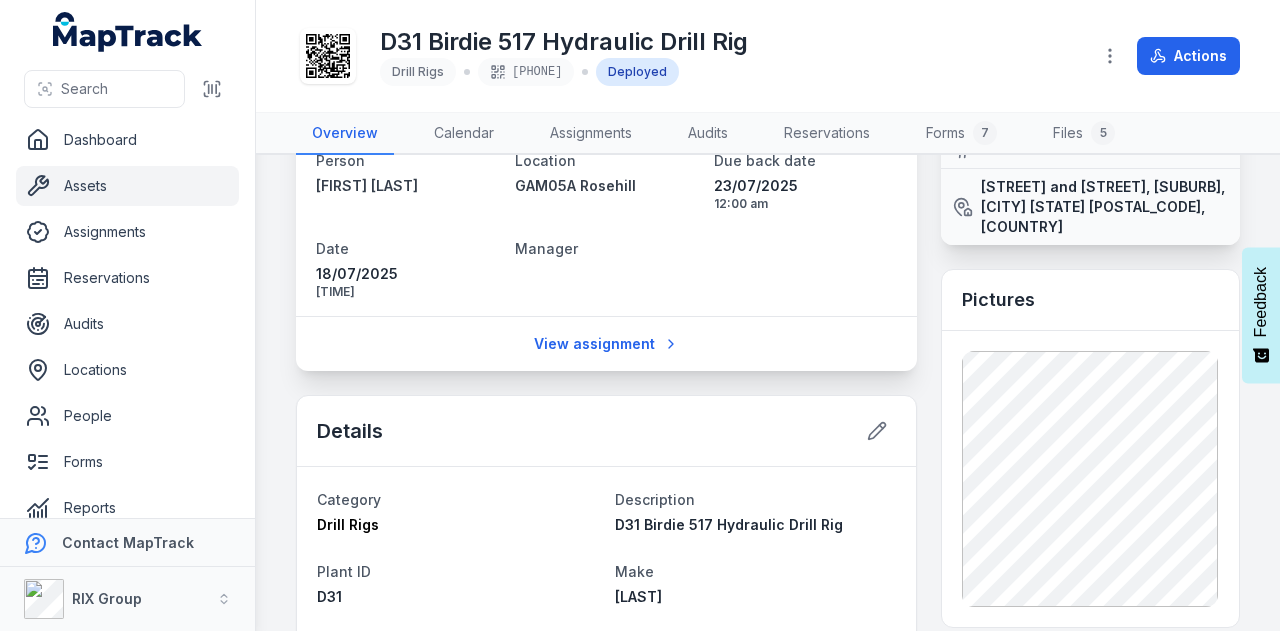 scroll, scrollTop: 178, scrollLeft: 0, axis: vertical 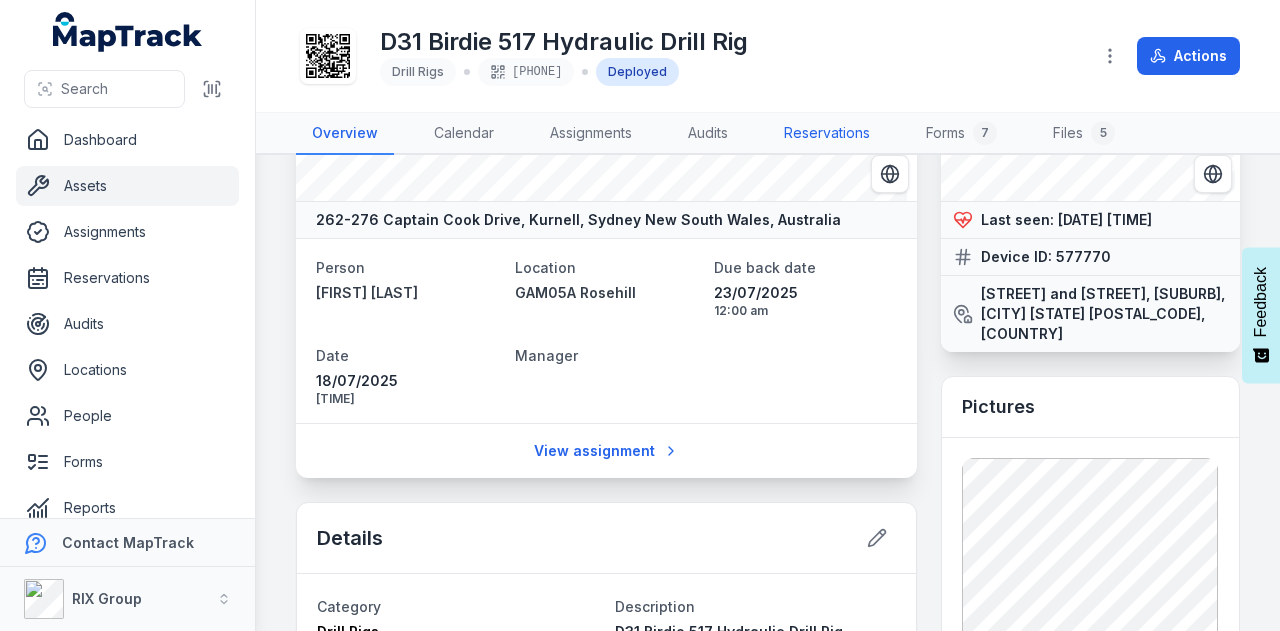click on "Reservations" at bounding box center [827, 134] 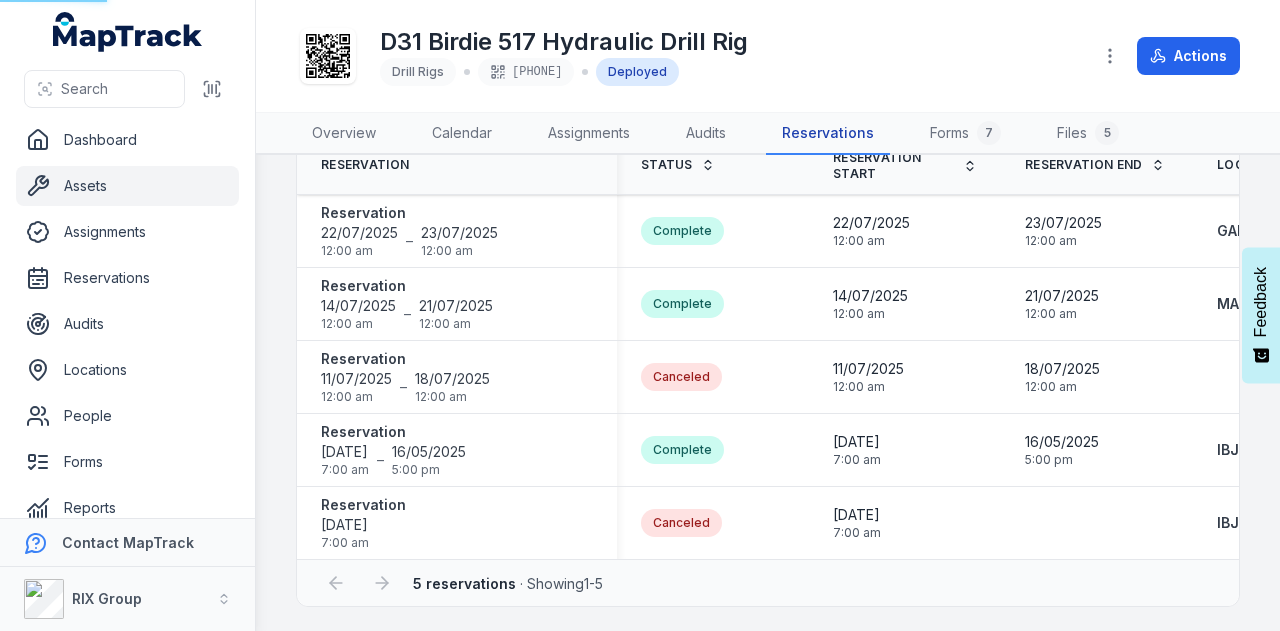 scroll, scrollTop: 51, scrollLeft: 0, axis: vertical 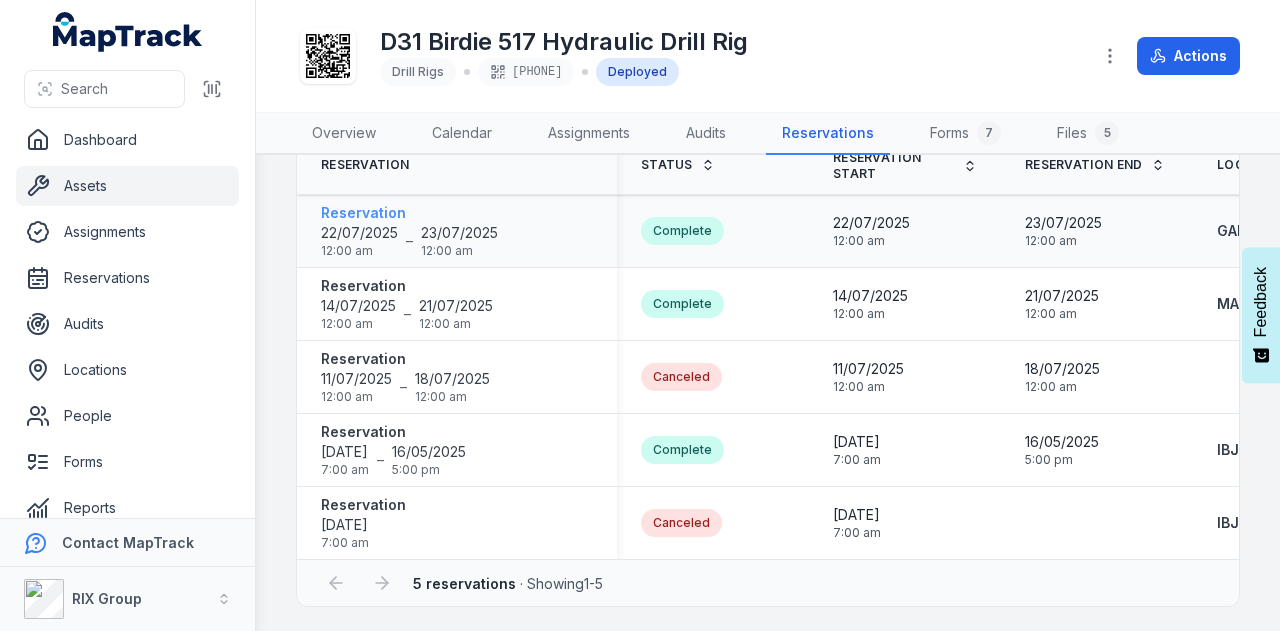 click on "Reservation" at bounding box center [409, 213] 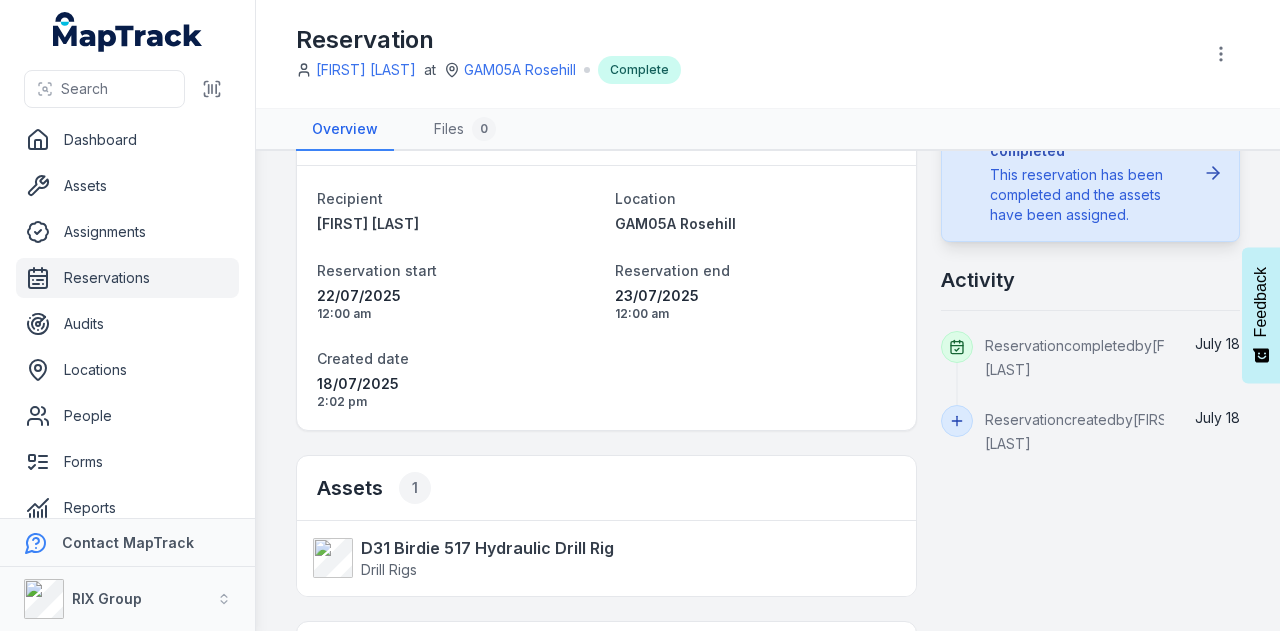 scroll, scrollTop: 100, scrollLeft: 0, axis: vertical 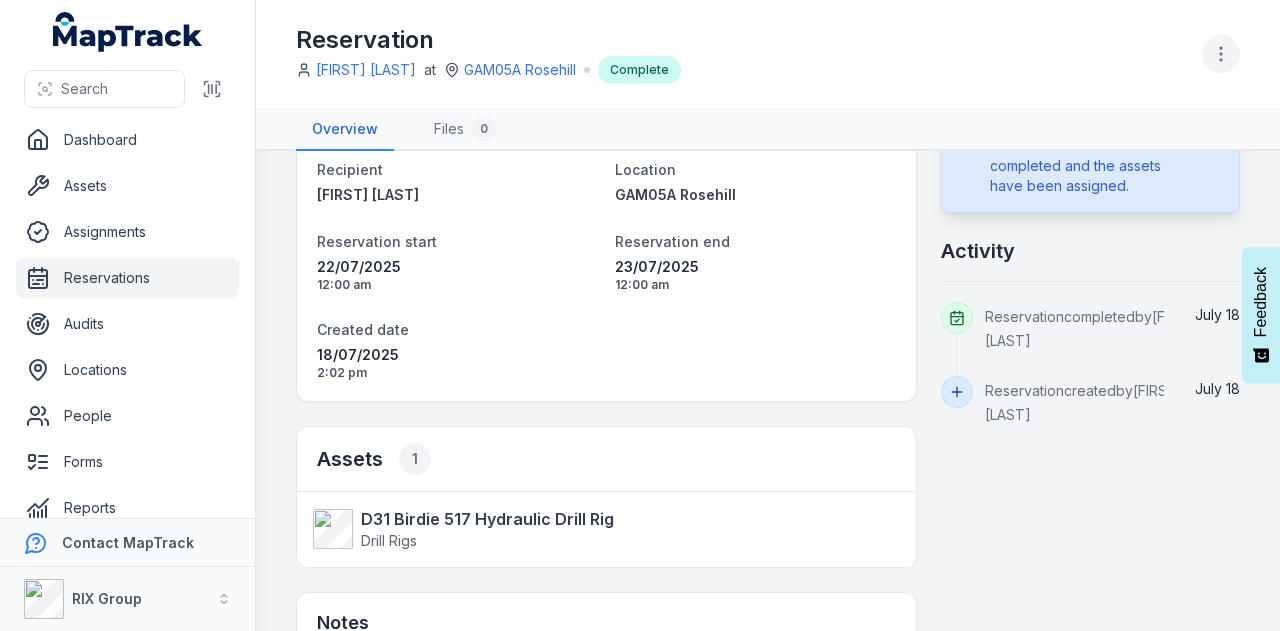 click at bounding box center (1221, 54) 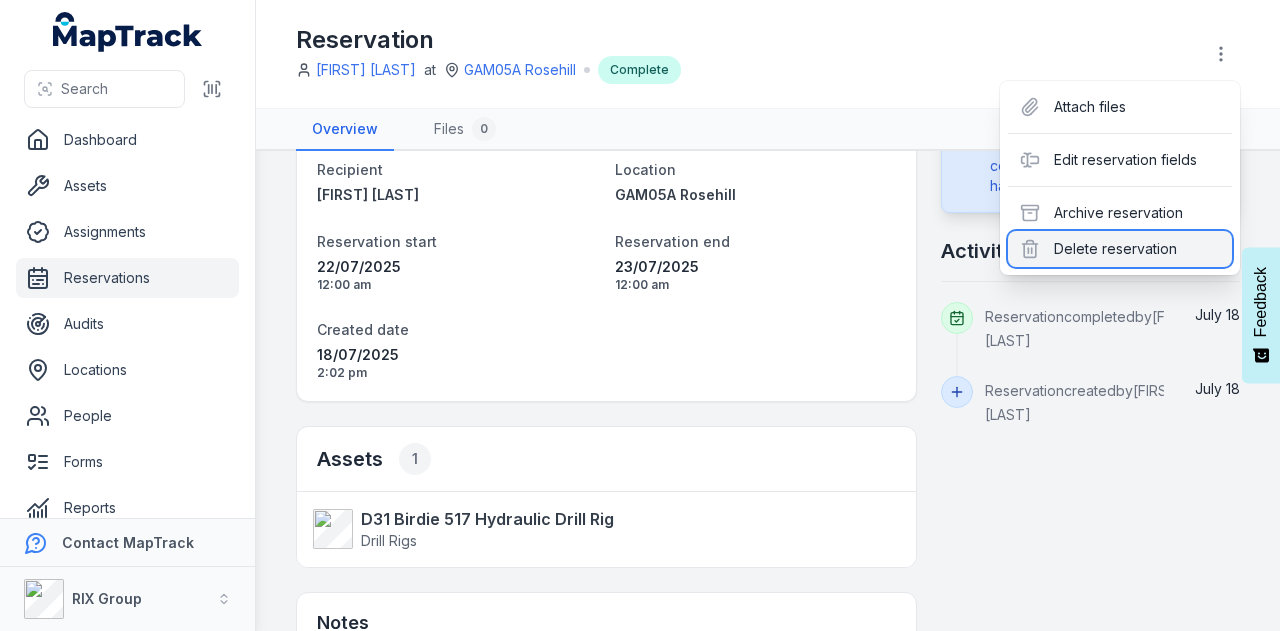 click on "Delete reservation" at bounding box center [1120, 249] 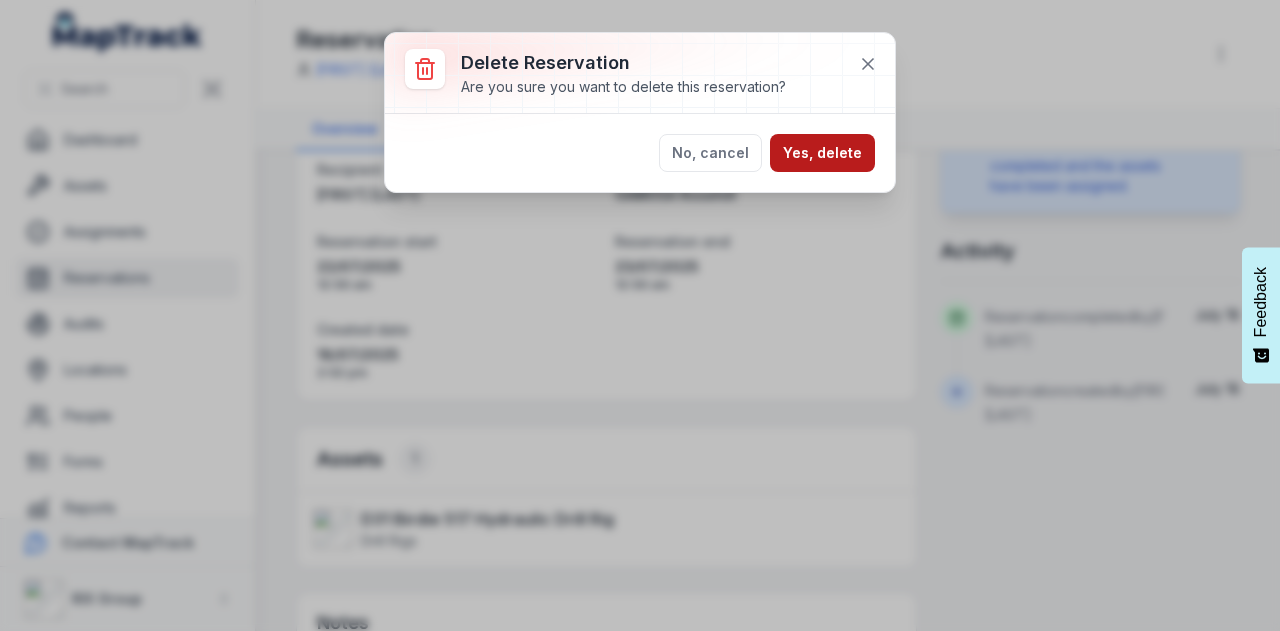 click on "Yes, delete" at bounding box center (822, 153) 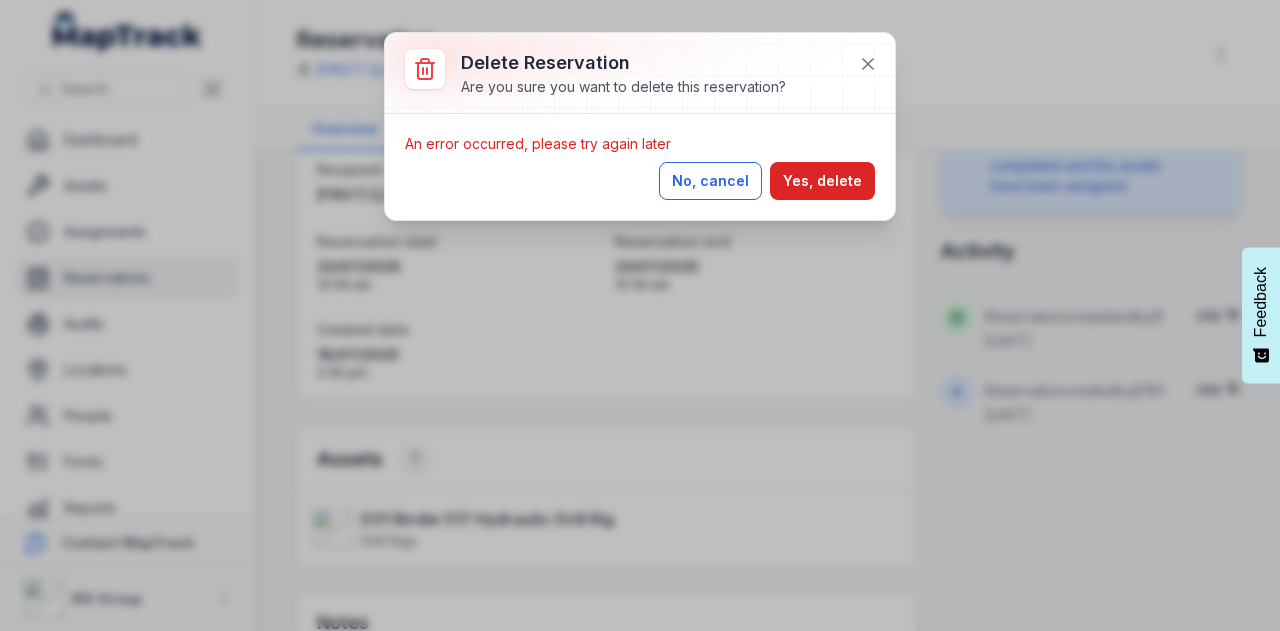 click on "No, cancel" at bounding box center [710, 181] 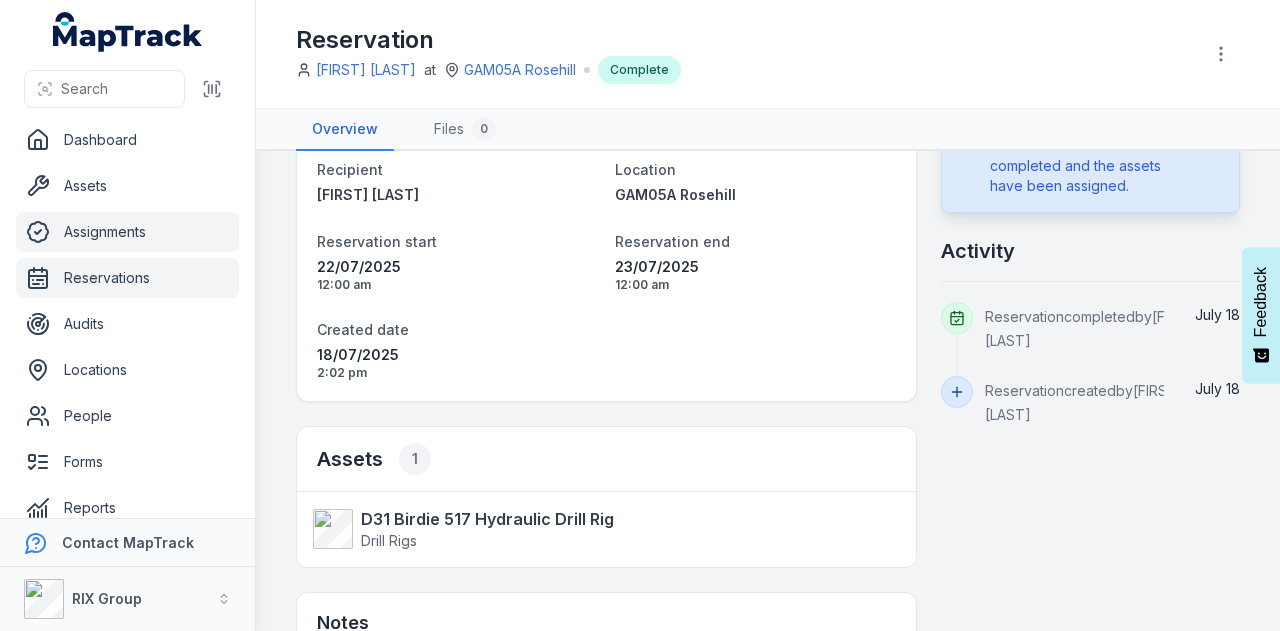 click on "Assignments" at bounding box center [127, 232] 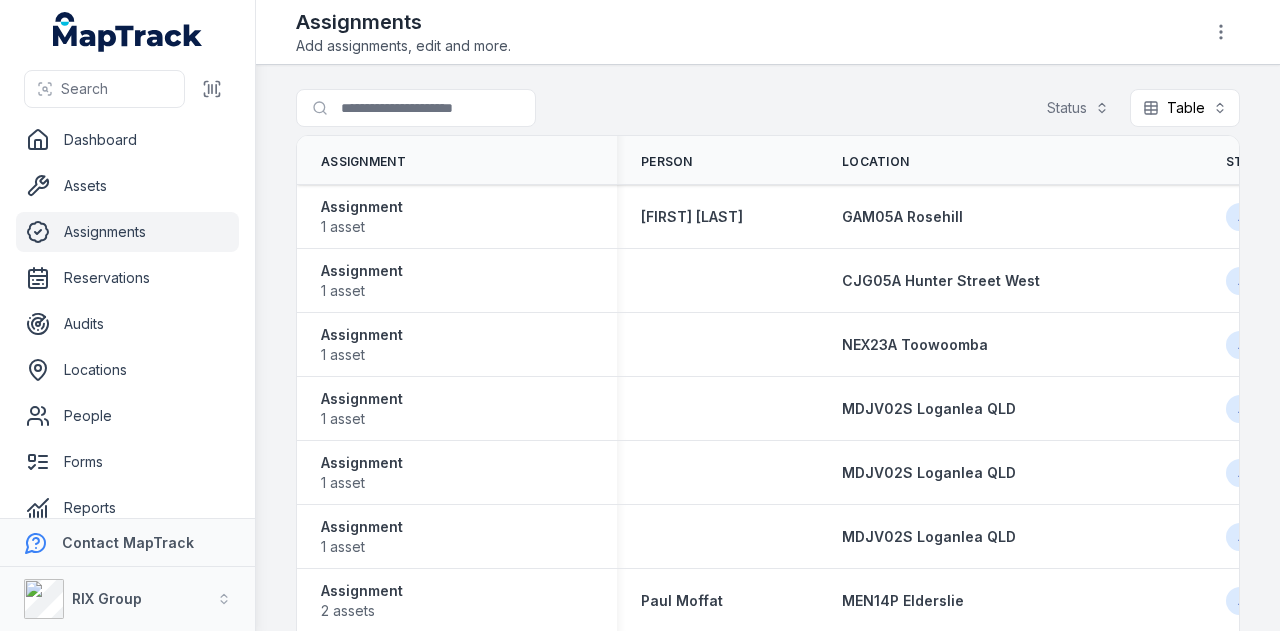 scroll, scrollTop: 0, scrollLeft: 0, axis: both 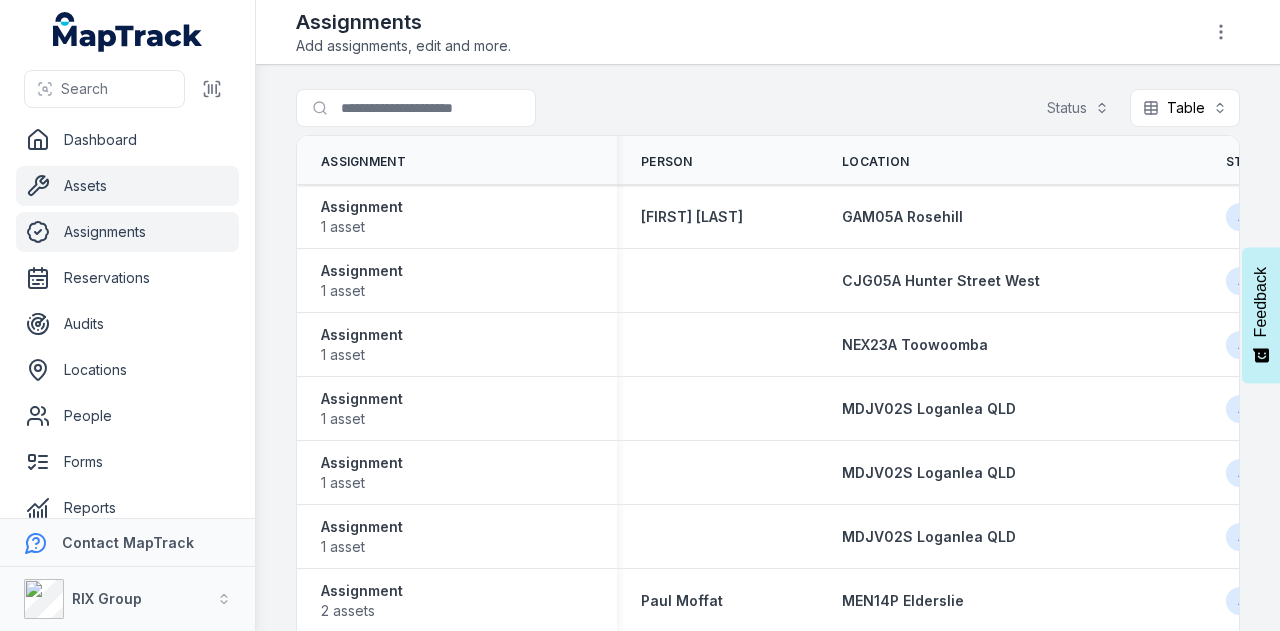 click on "Assets" at bounding box center (127, 186) 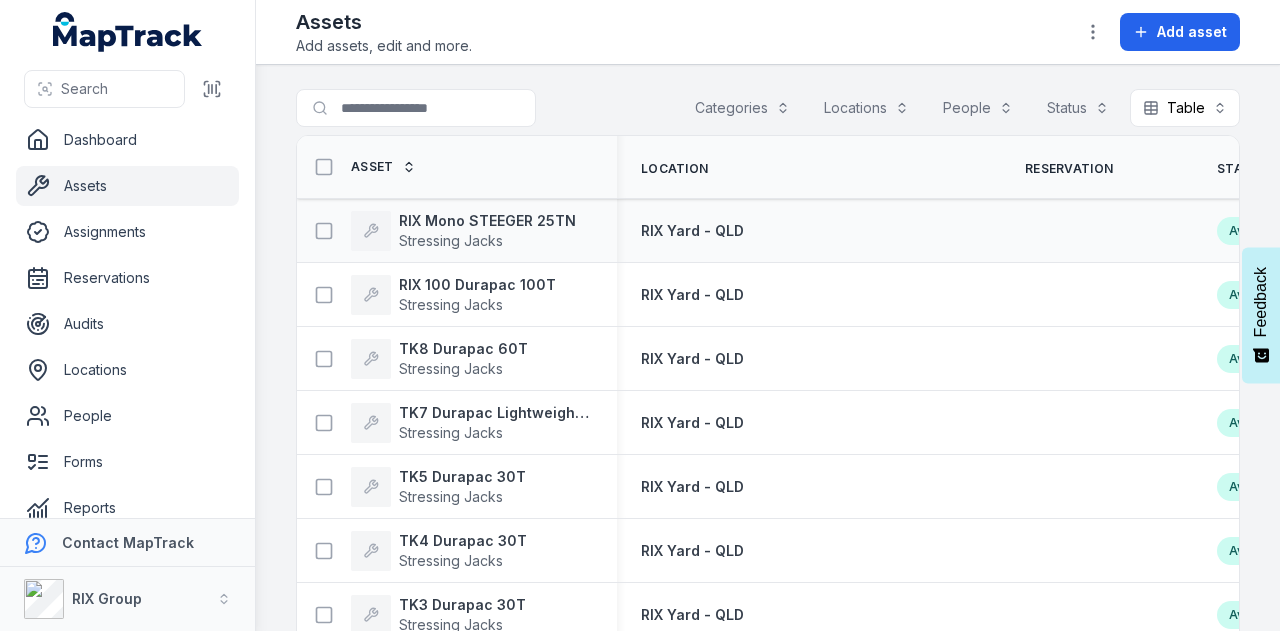 scroll, scrollTop: 0, scrollLeft: 0, axis: both 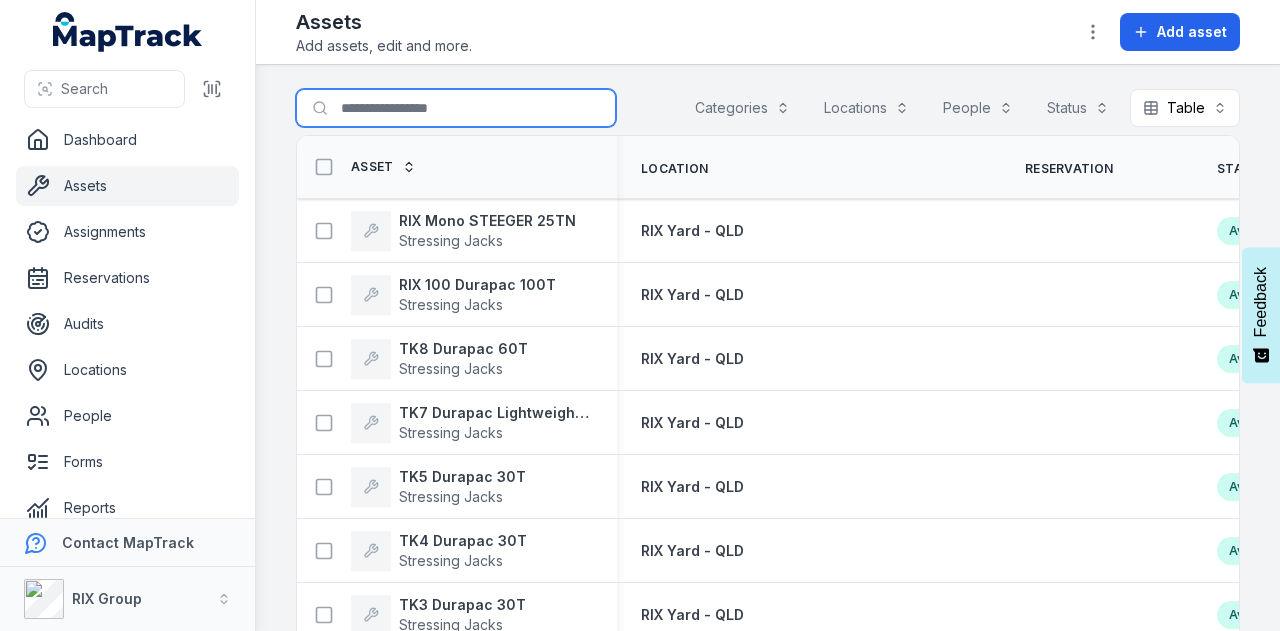 click on "Search for  assets" at bounding box center [456, 108] 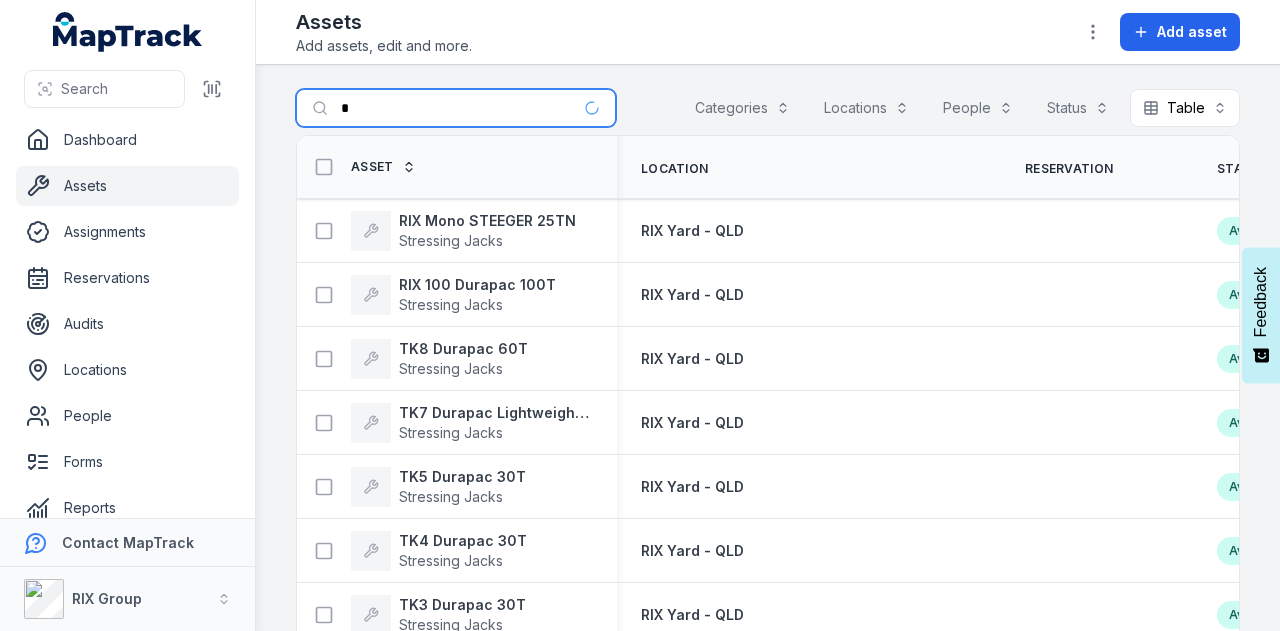 type 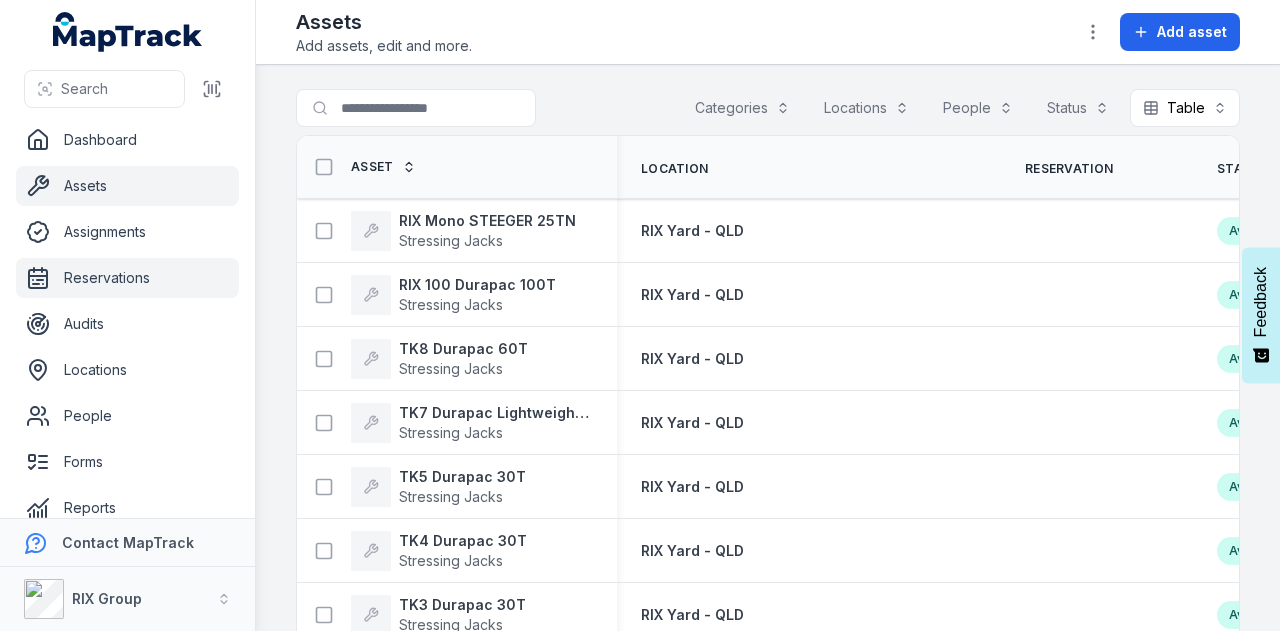 click on "Reservations" at bounding box center (127, 278) 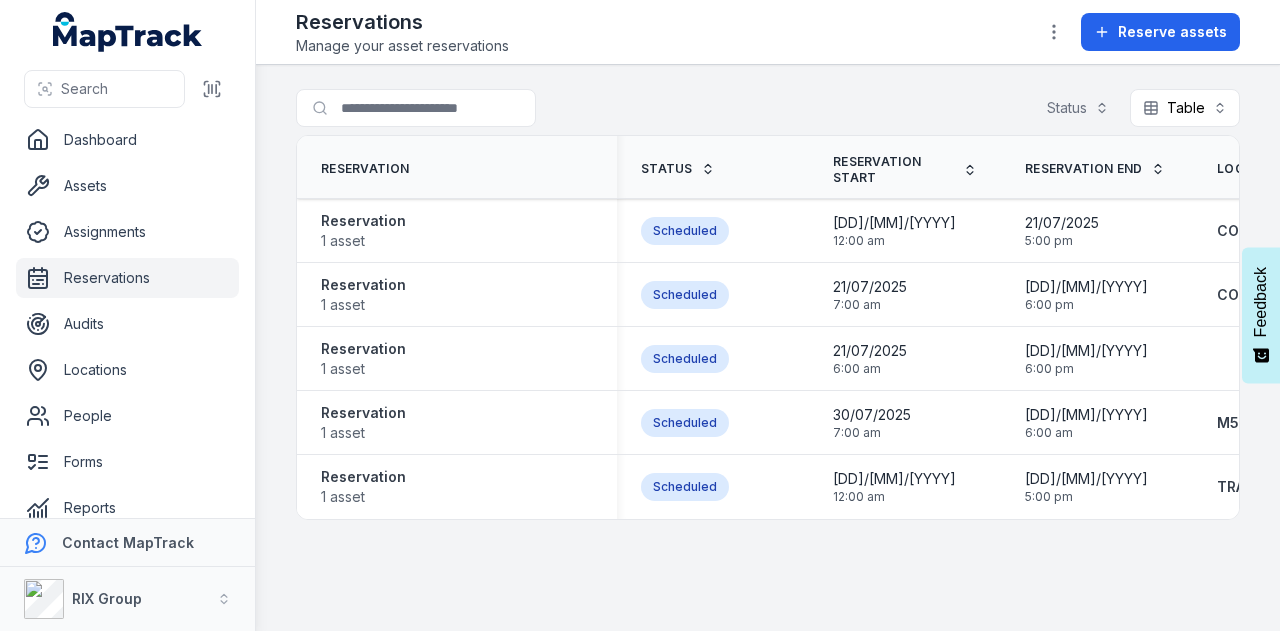 scroll, scrollTop: 0, scrollLeft: 0, axis: both 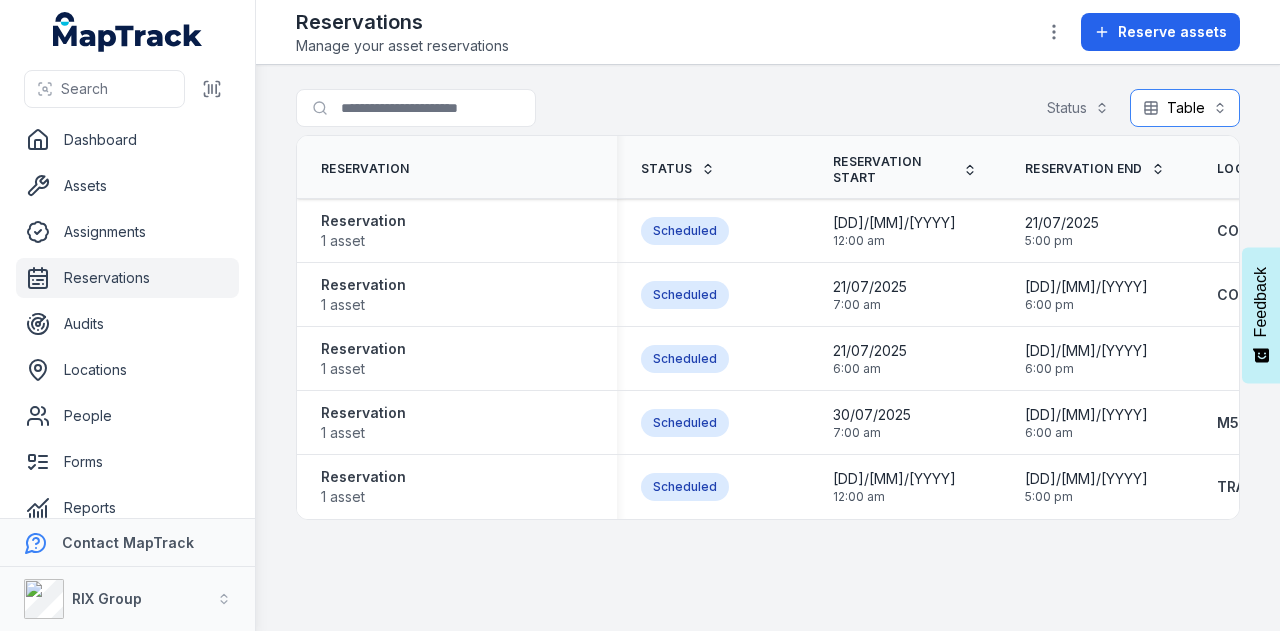 click on "Table *****" at bounding box center [1185, 108] 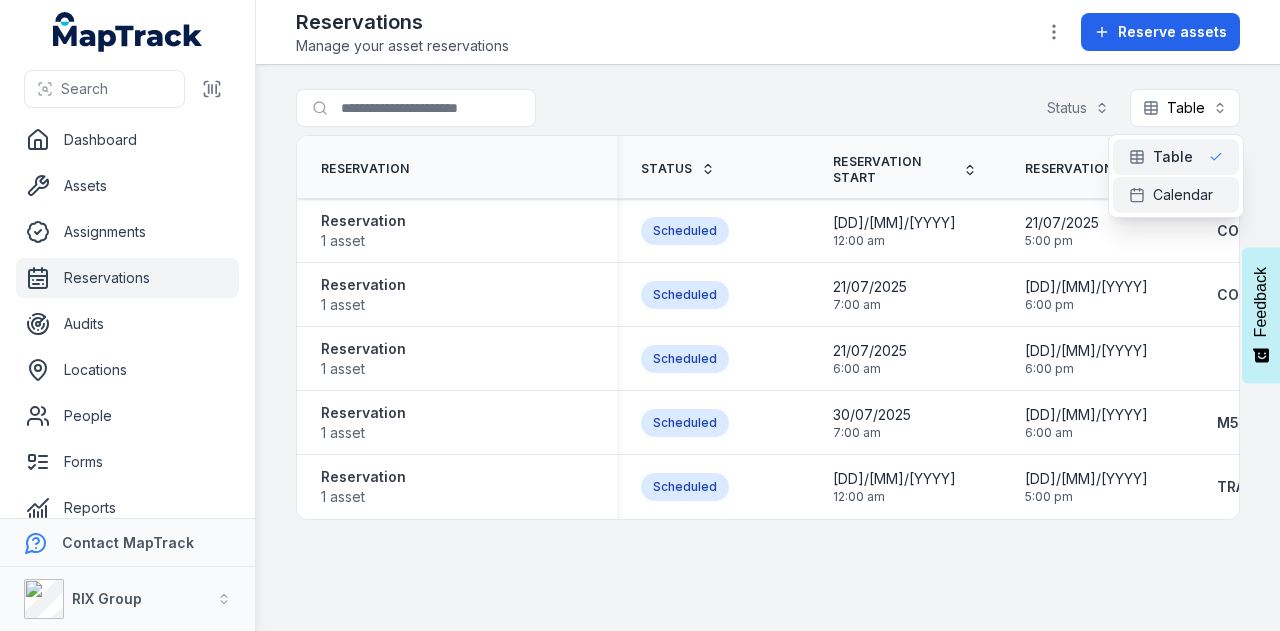 click on "Calendar" at bounding box center (1183, 195) 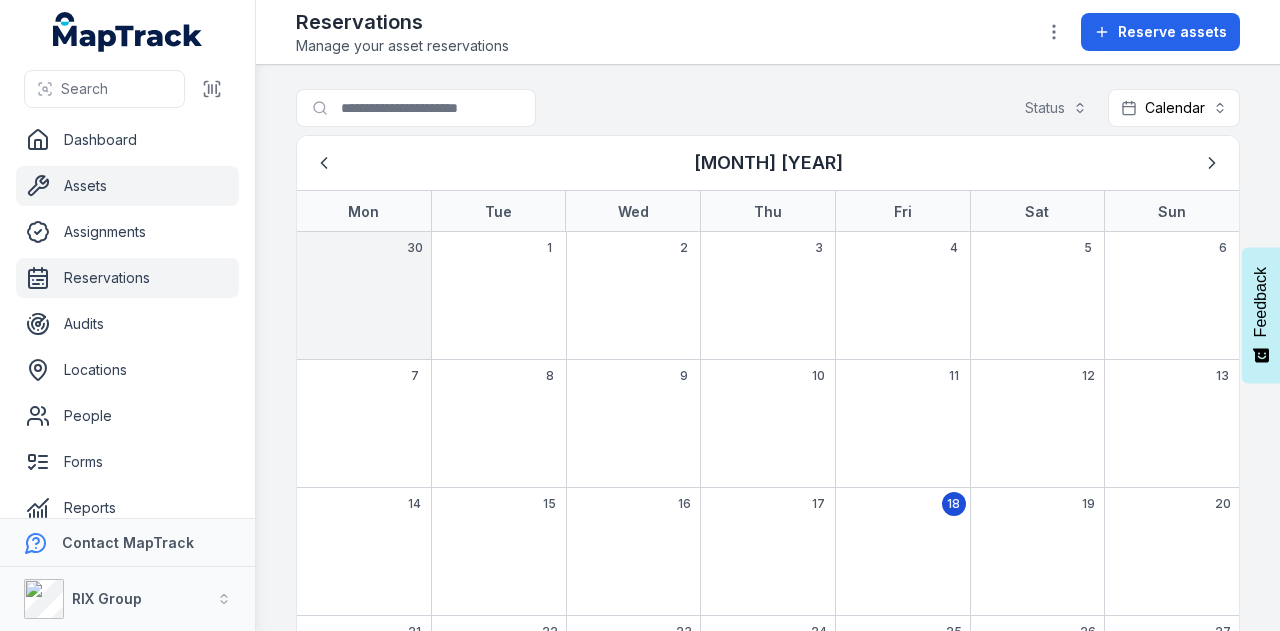 click on "Assets" at bounding box center [127, 186] 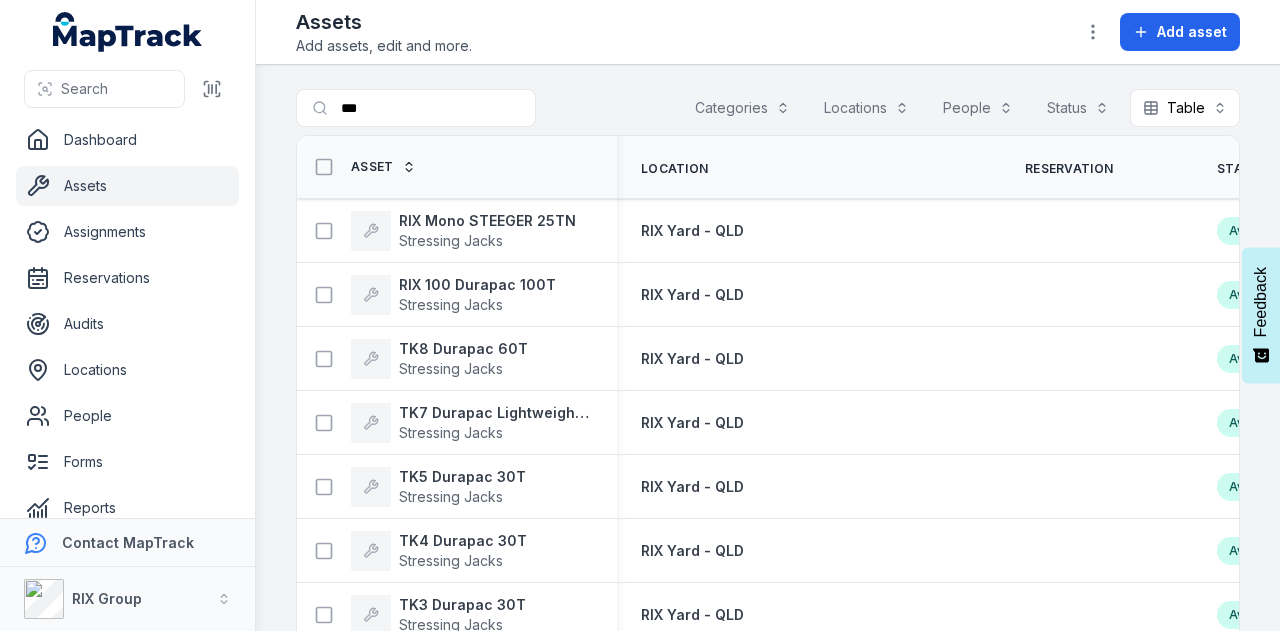 scroll, scrollTop: 0, scrollLeft: 0, axis: both 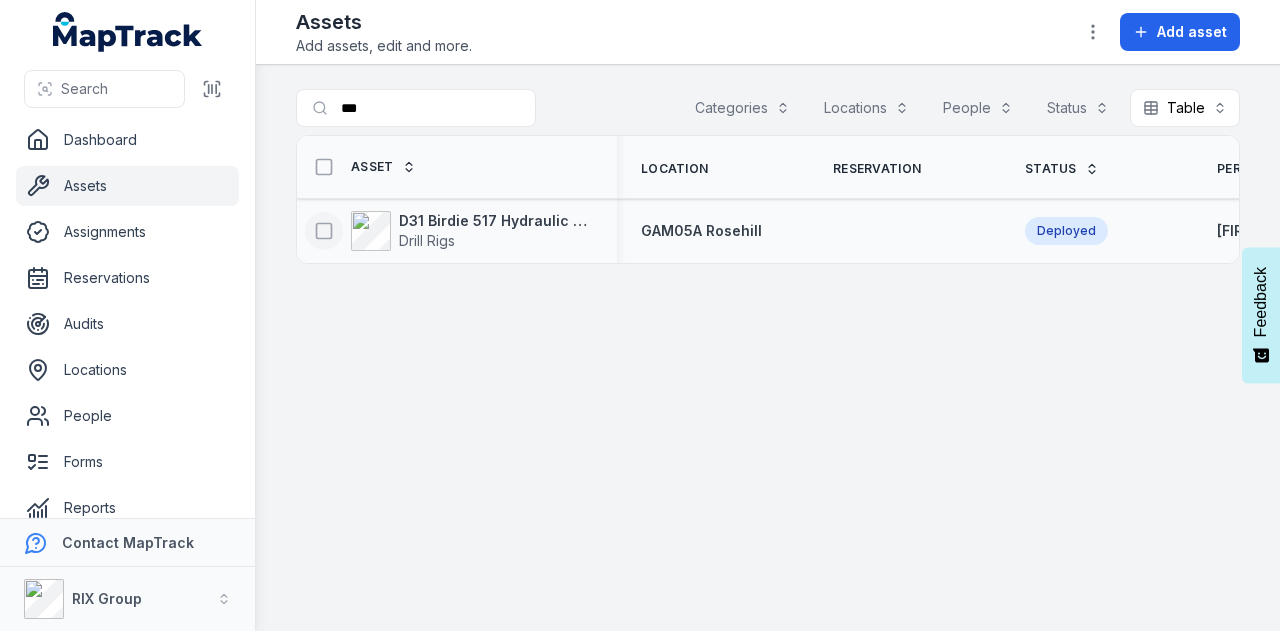 type on "***" 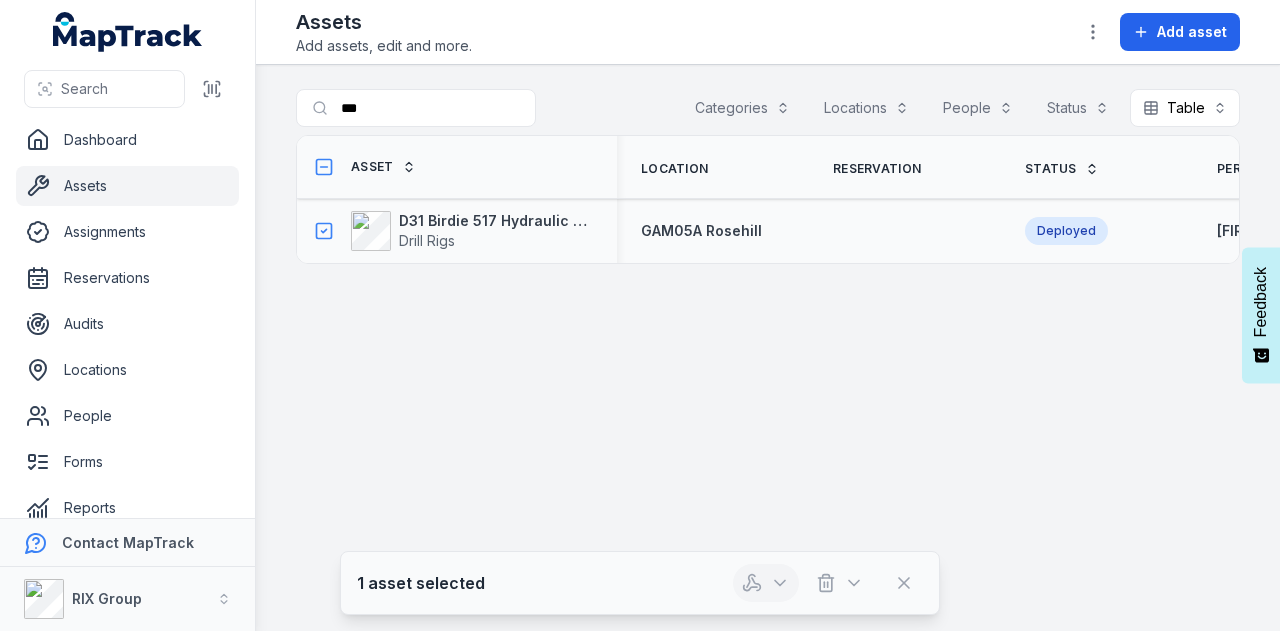 click 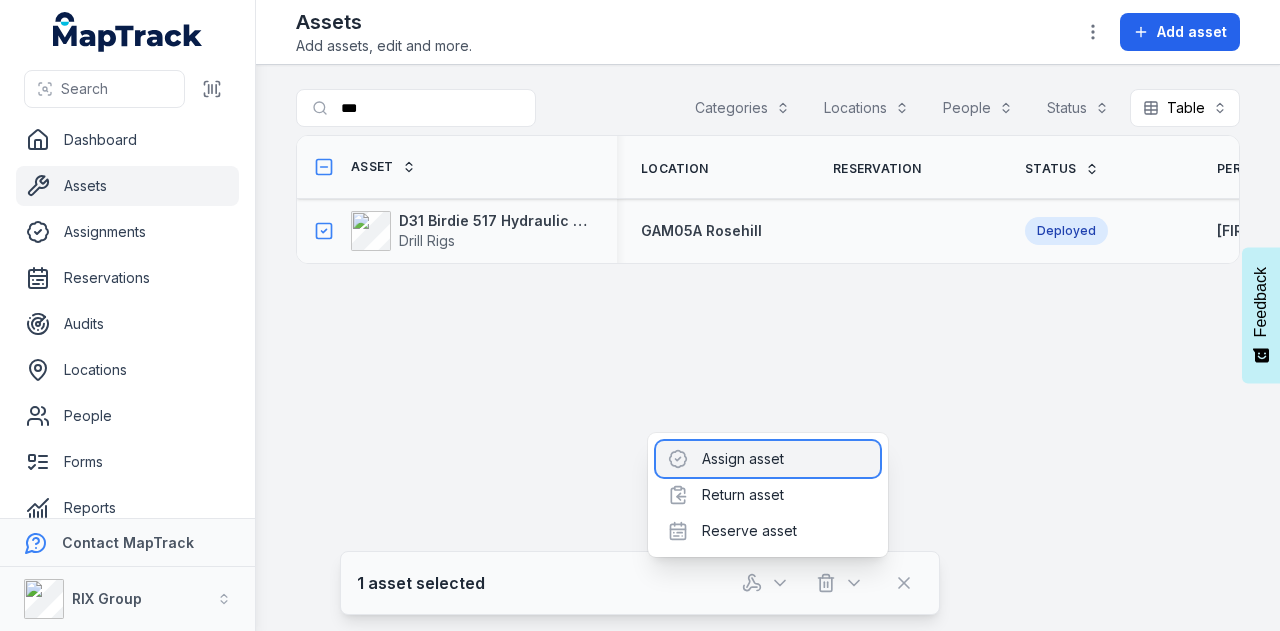 click on "Assign asset" at bounding box center (768, 459) 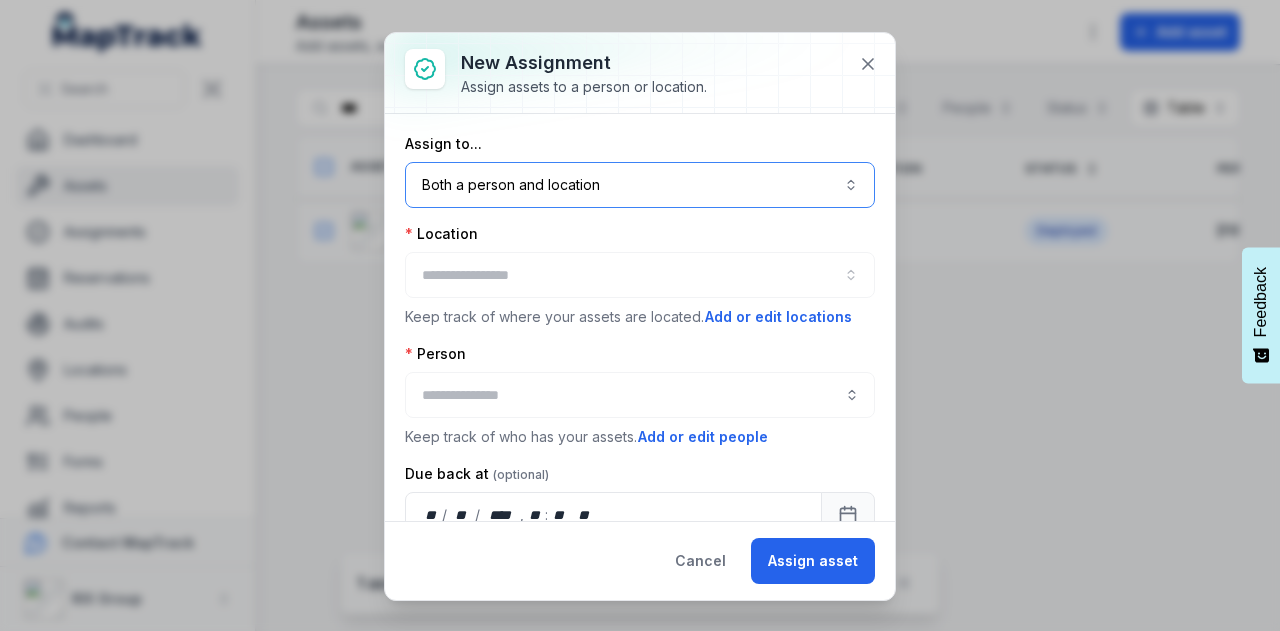 click on "Both a person and location ****" at bounding box center (640, 185) 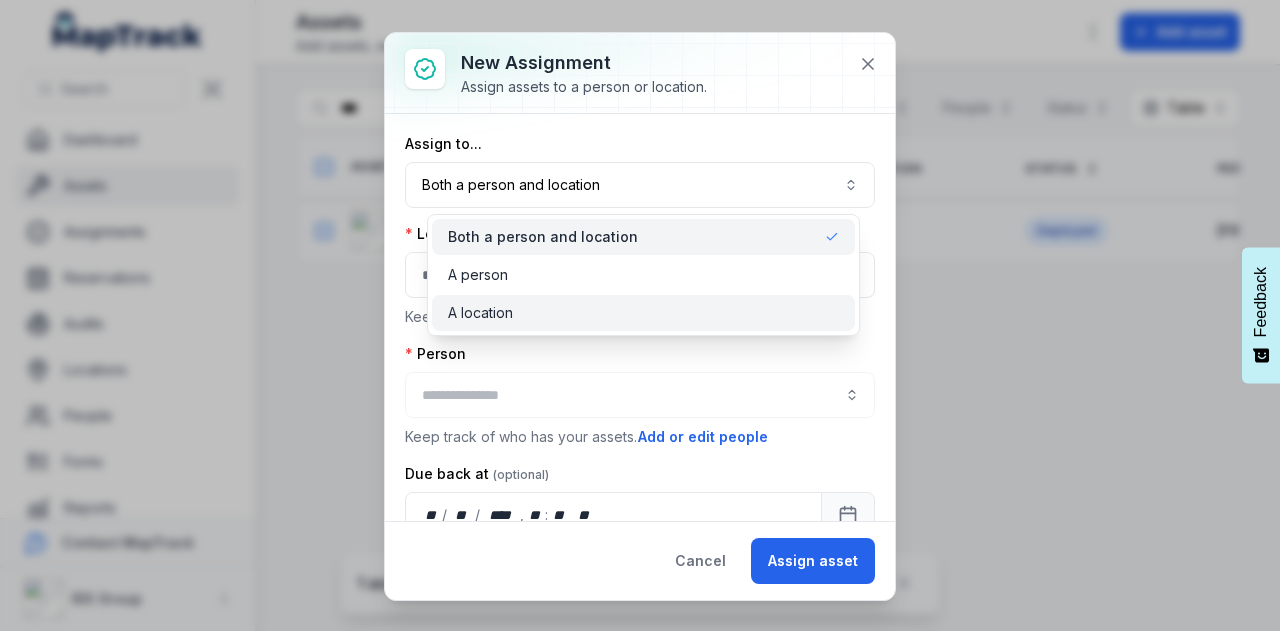 drag, startPoint x: 566, startPoint y: 318, endPoint x: 561, endPoint y: 307, distance: 12.083046 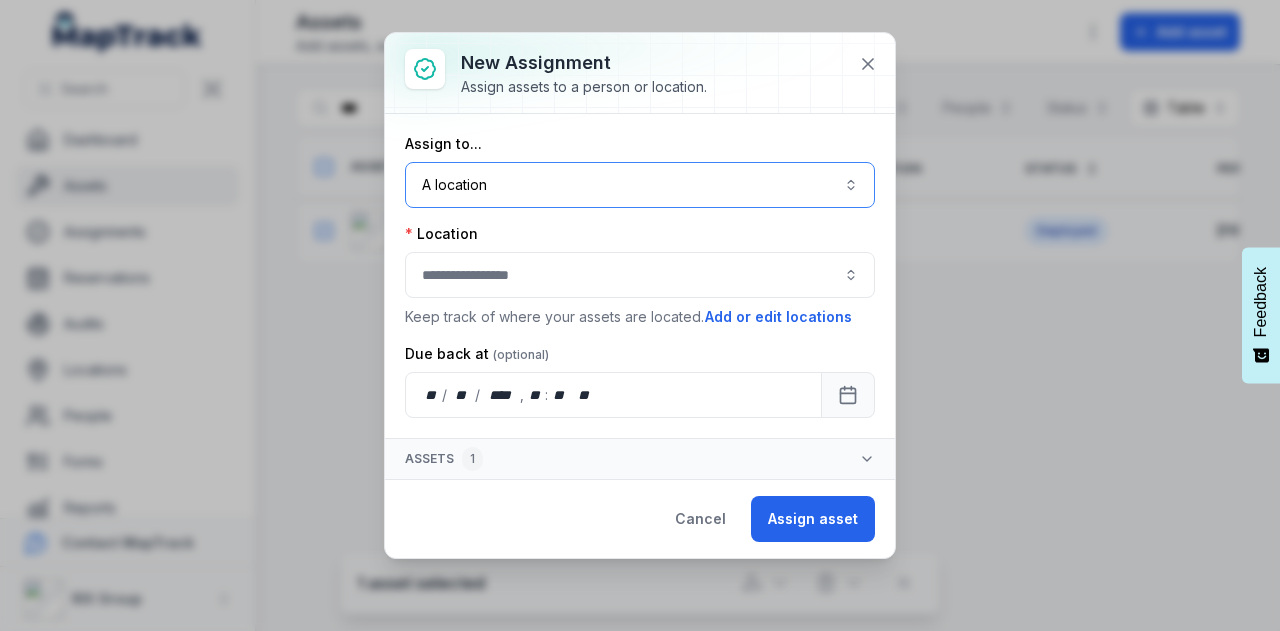 click at bounding box center (640, 275) 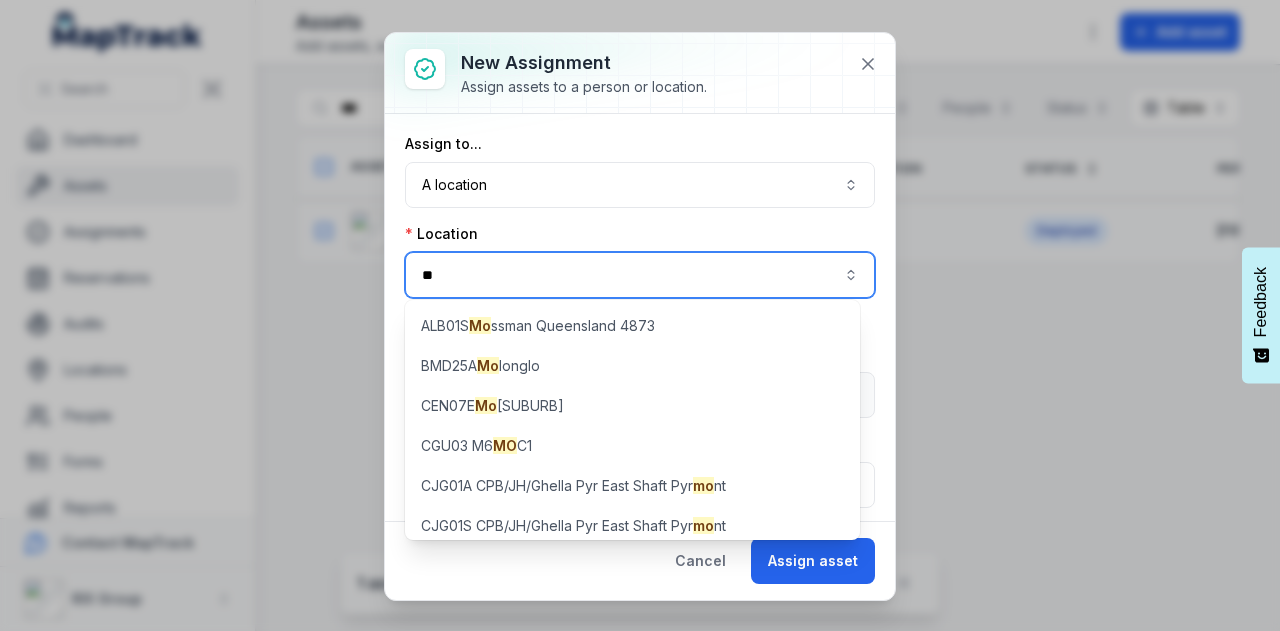 type on "*" 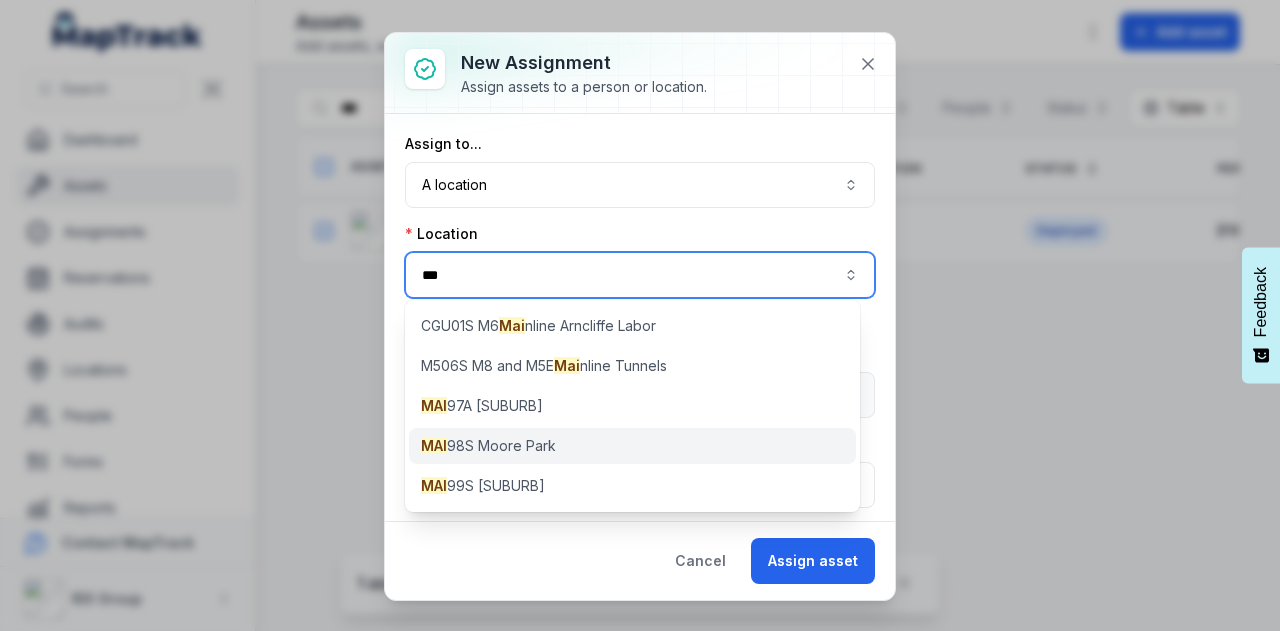 type on "***" 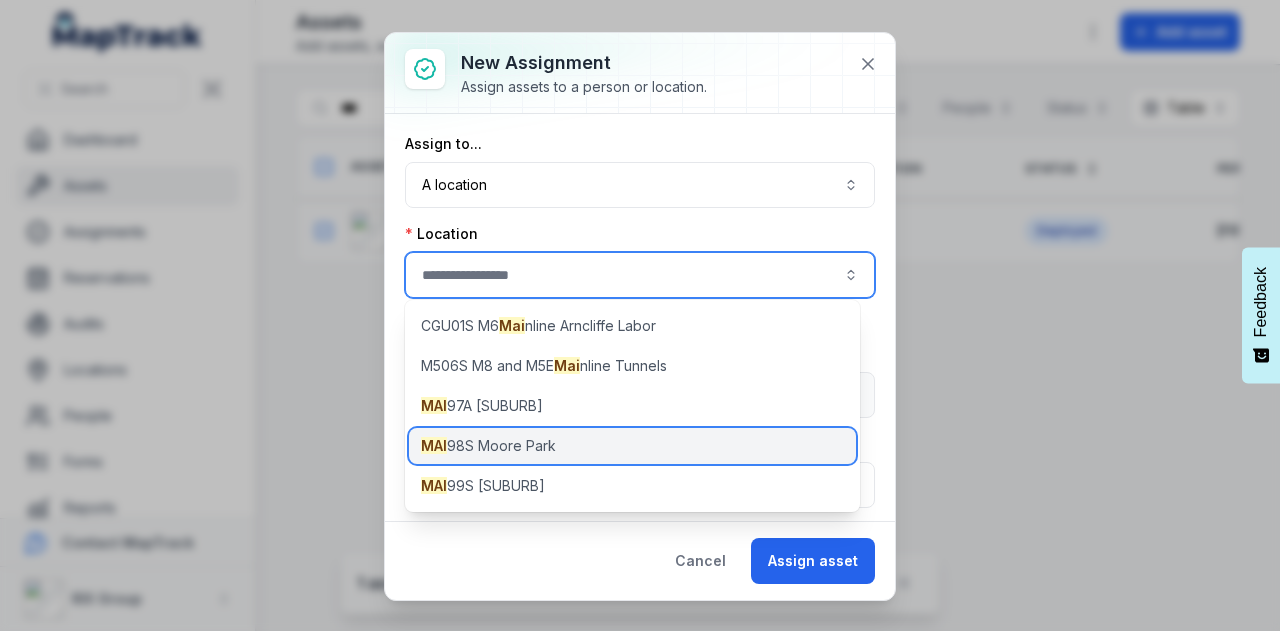 click on "MAI 98S [SUBURB]" at bounding box center [632, 446] 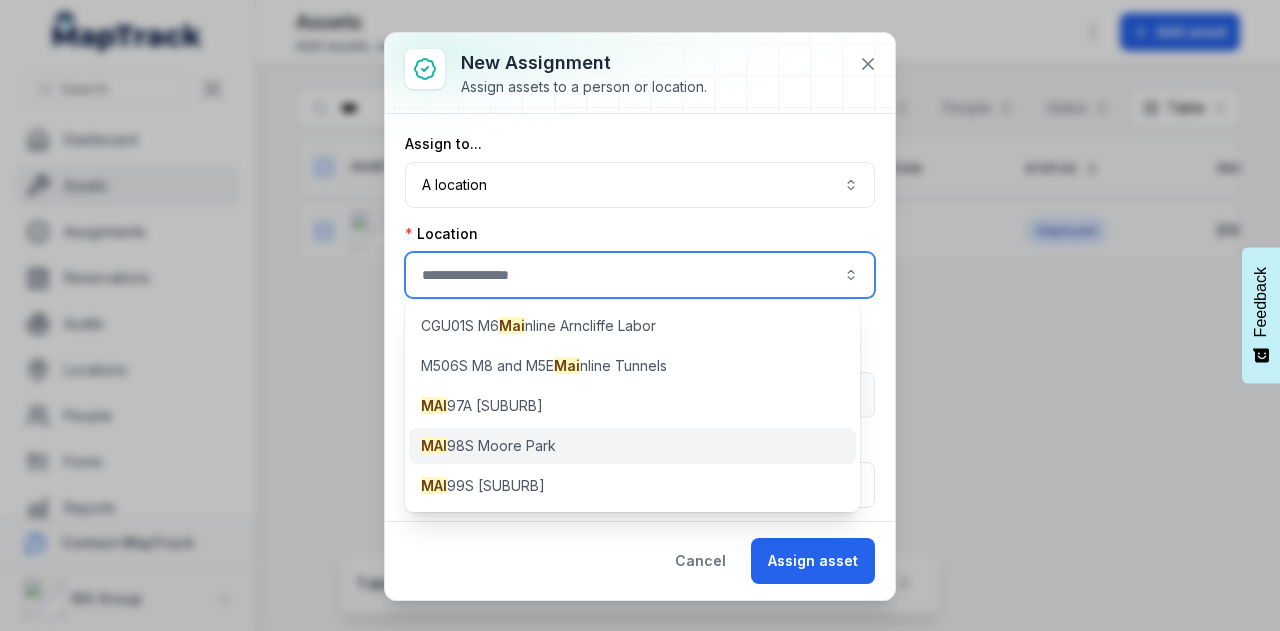 type on "**********" 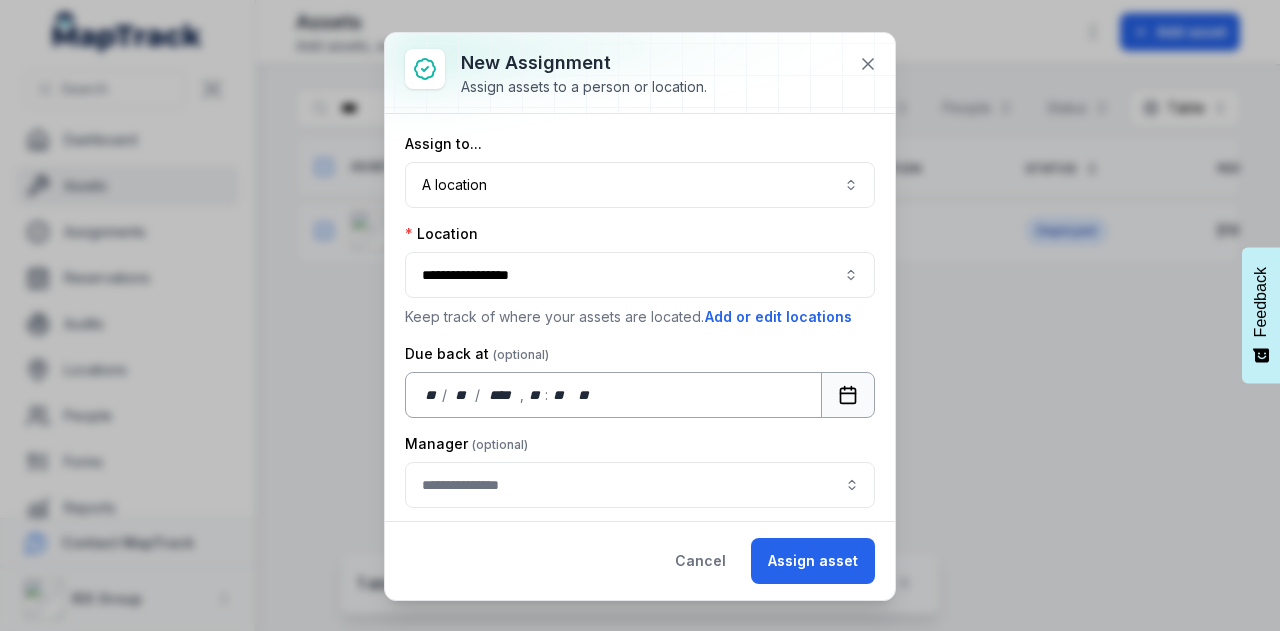 click at bounding box center (848, 395) 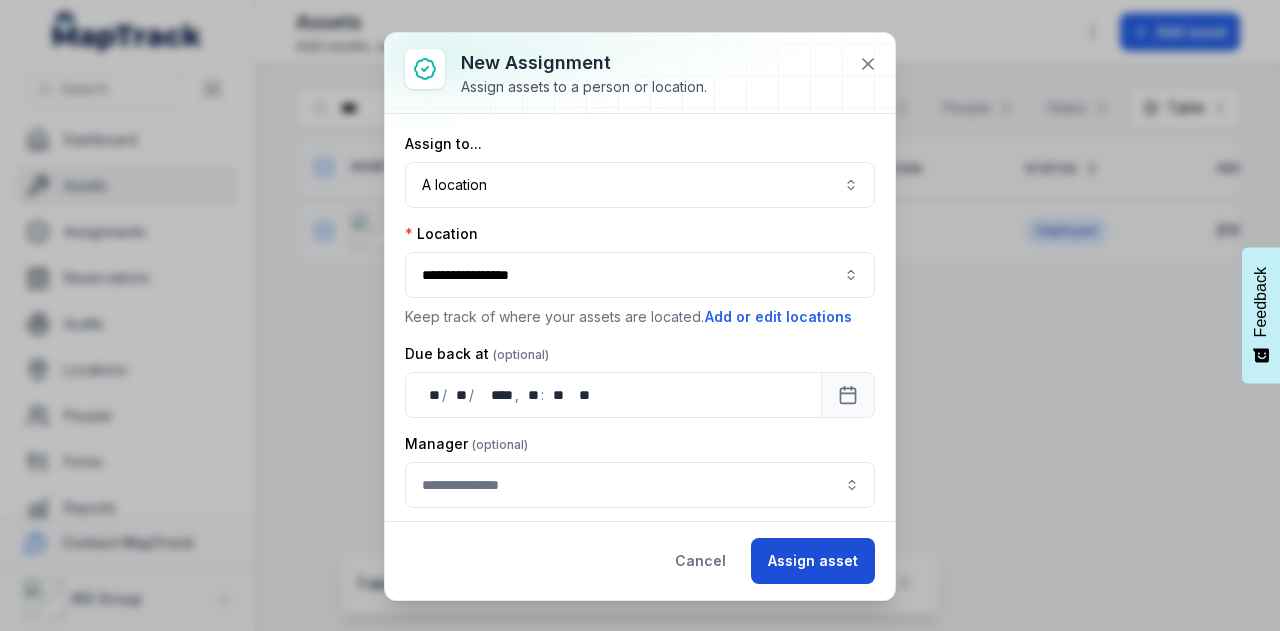 click on "Assign asset" at bounding box center [813, 561] 